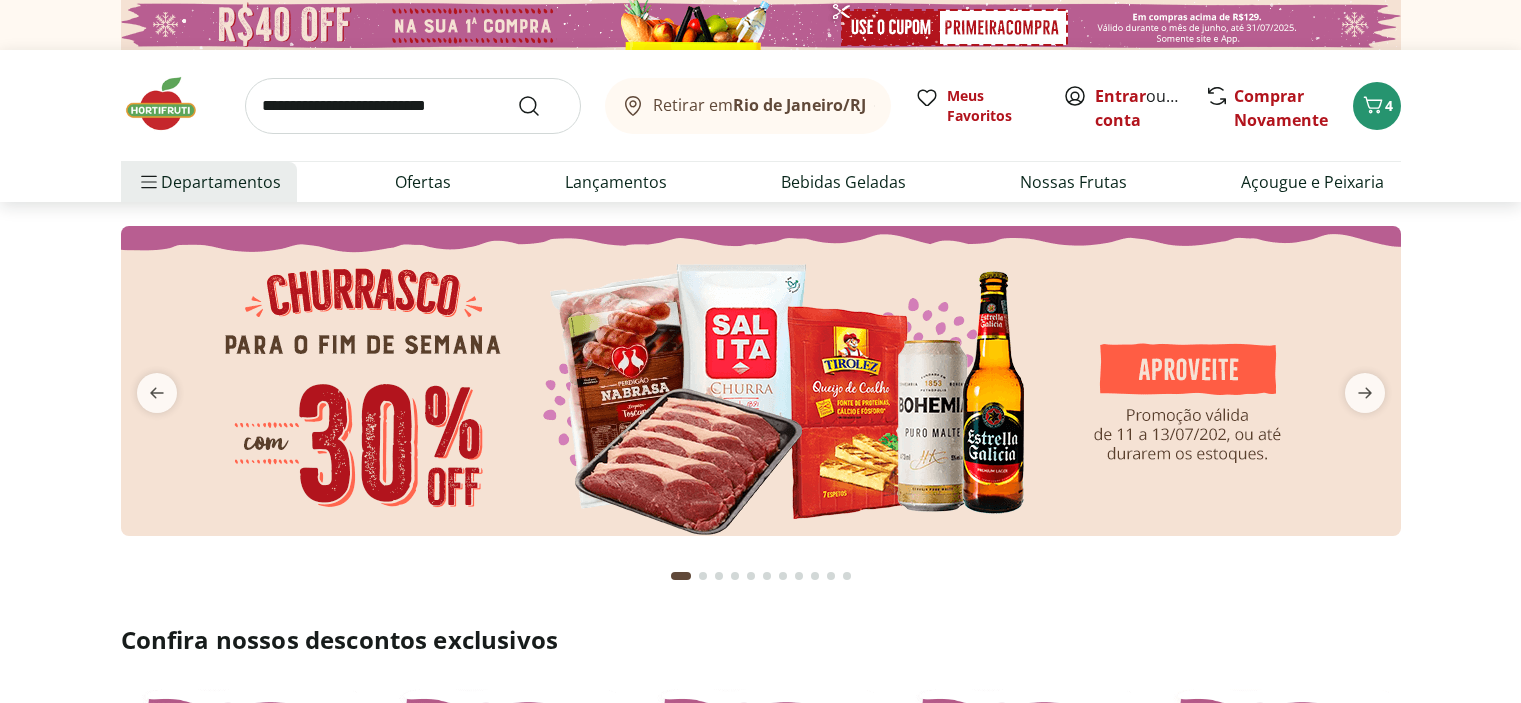 scroll, scrollTop: 0, scrollLeft: 0, axis: both 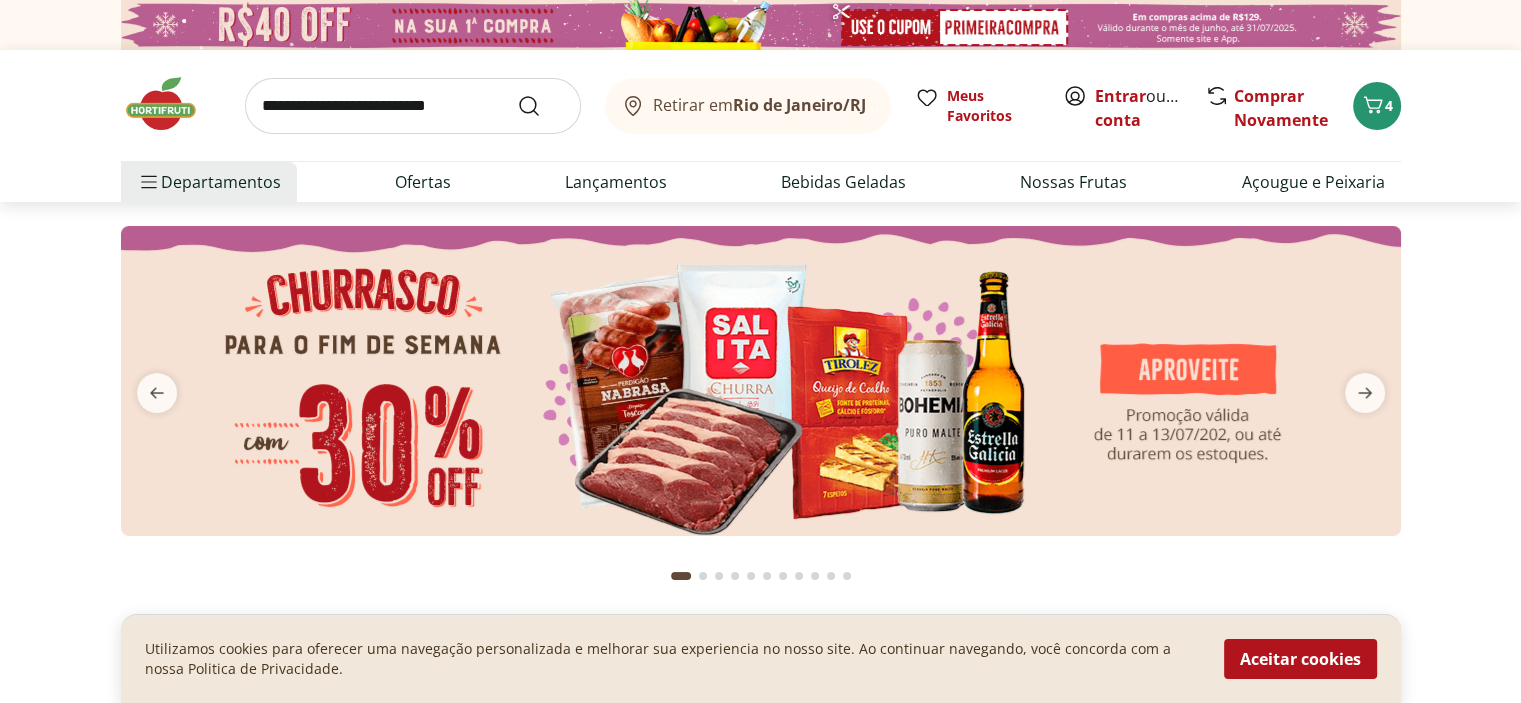 click at bounding box center [413, 106] 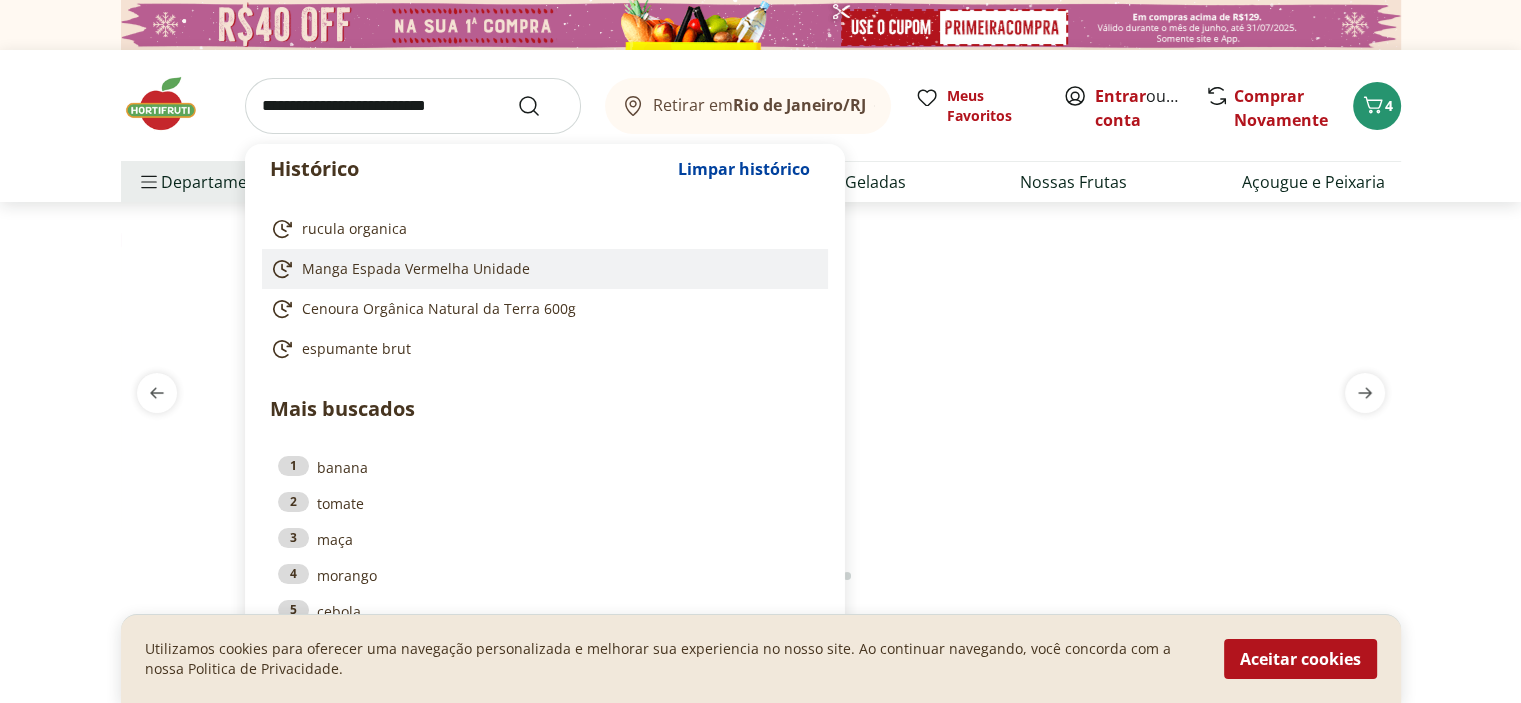 click on "Manga Espada Vermelha Unidade" at bounding box center (416, 269) 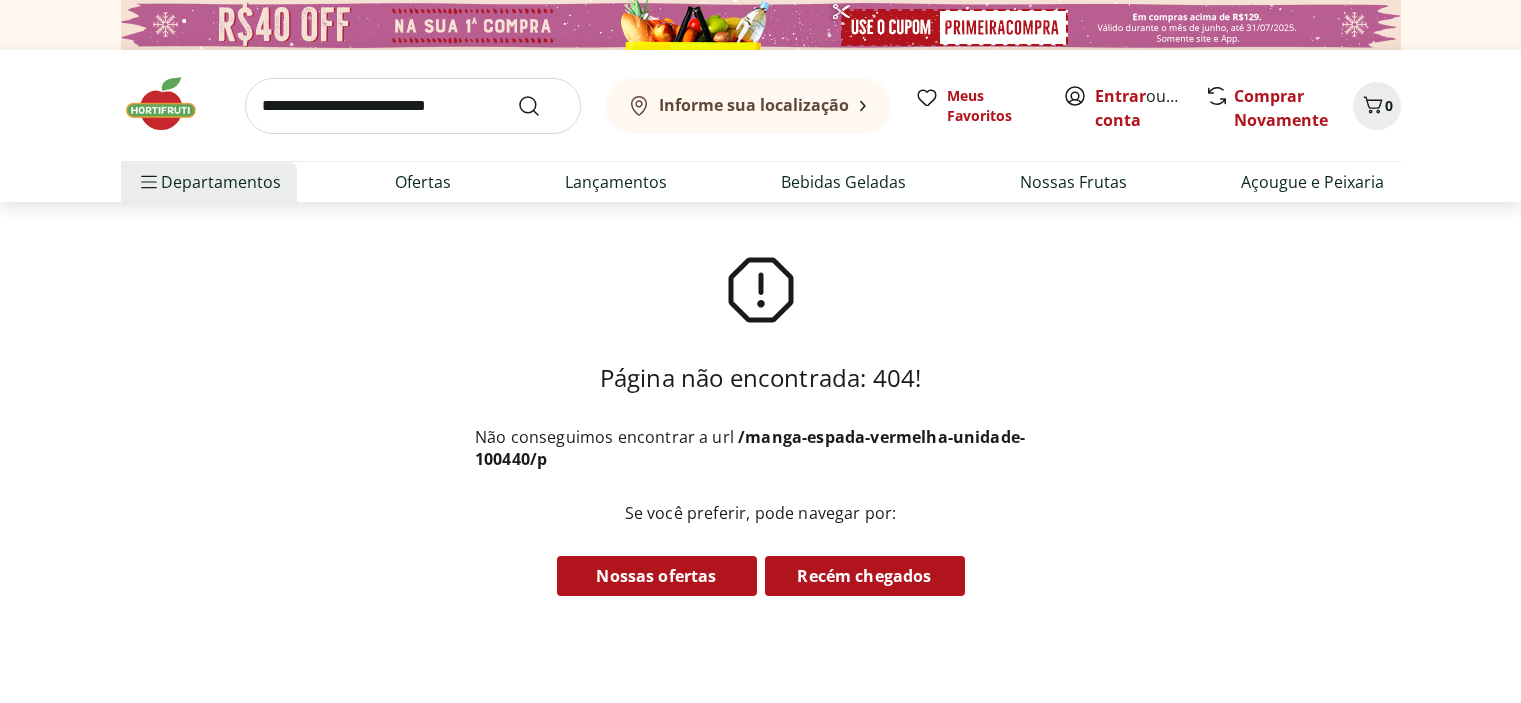 scroll, scrollTop: 0, scrollLeft: 0, axis: both 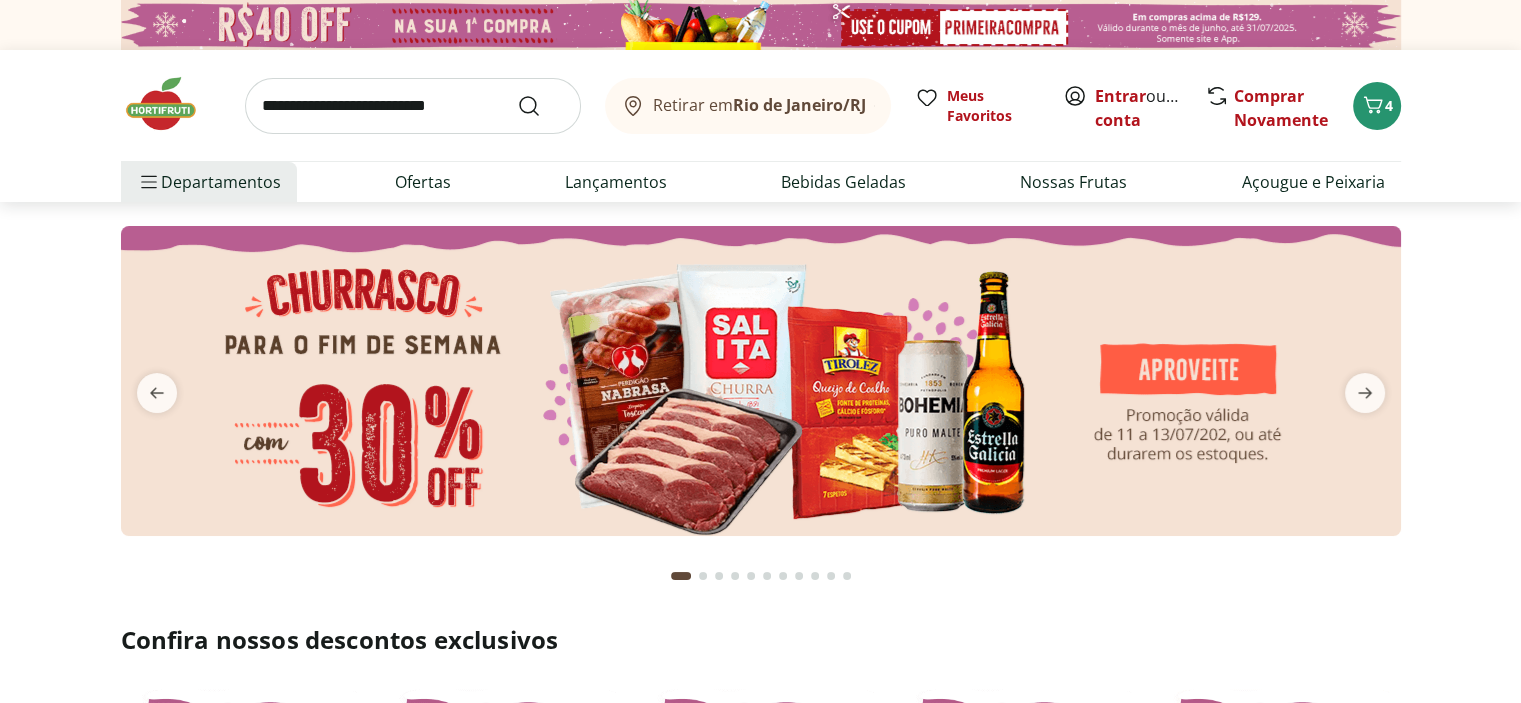 click at bounding box center [413, 106] 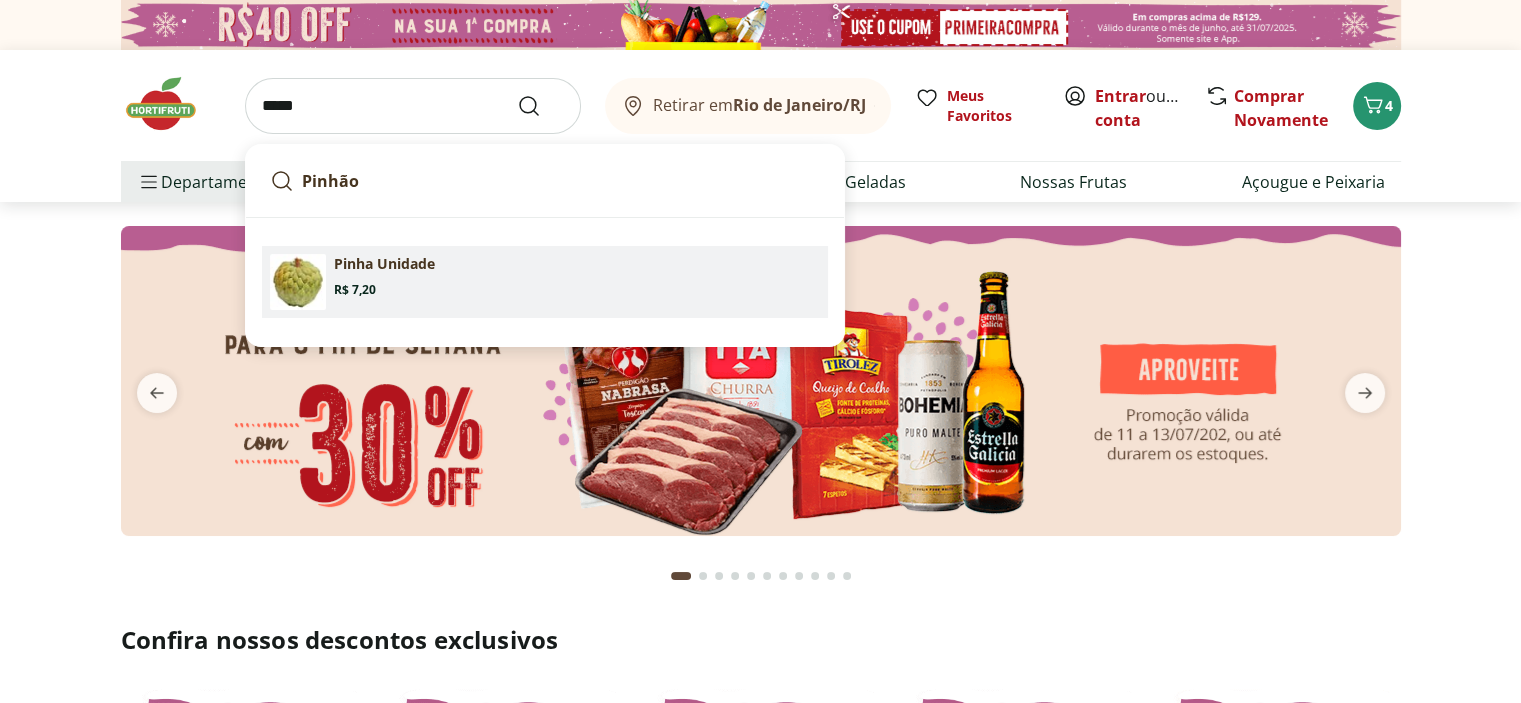 click on "Pinha Unidade Price: R$ 7,20" at bounding box center [577, 276] 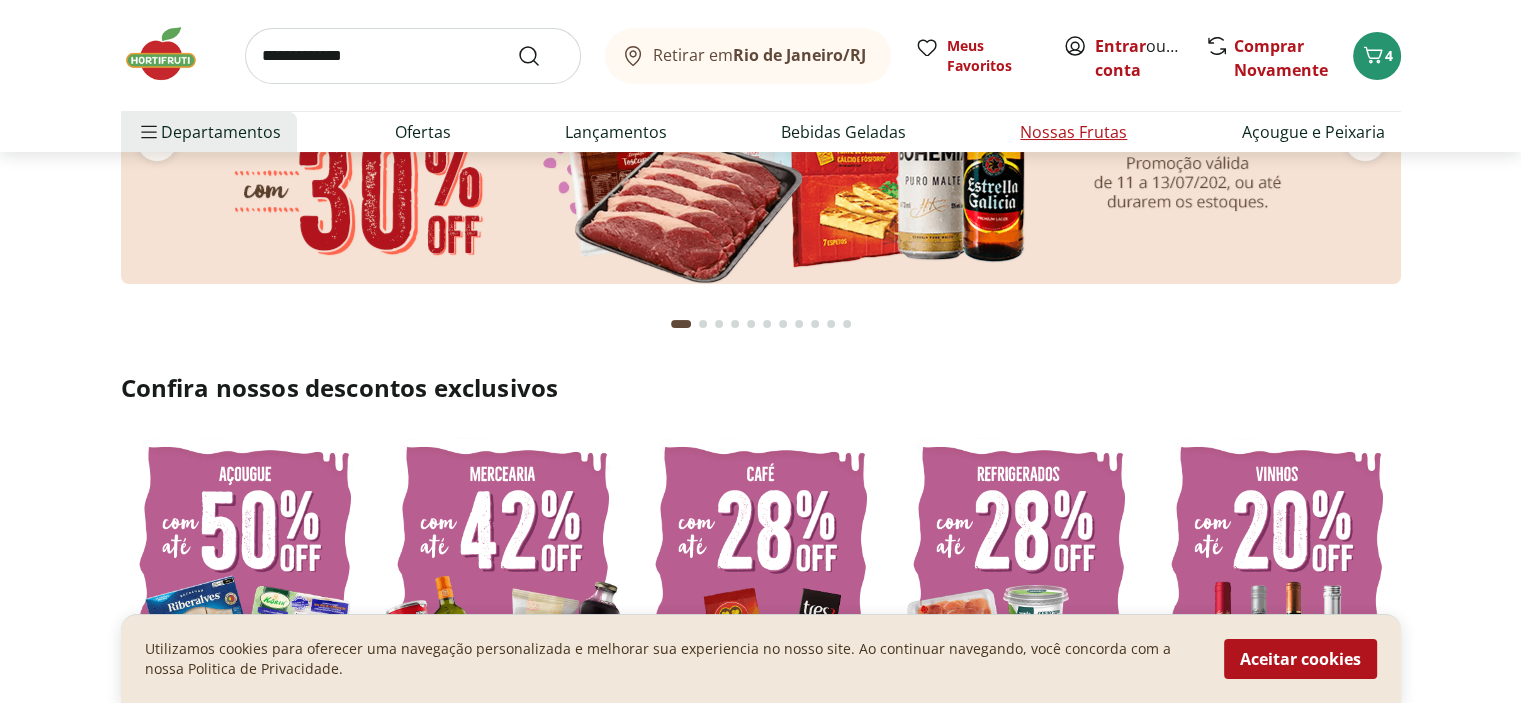 scroll, scrollTop: 0, scrollLeft: 0, axis: both 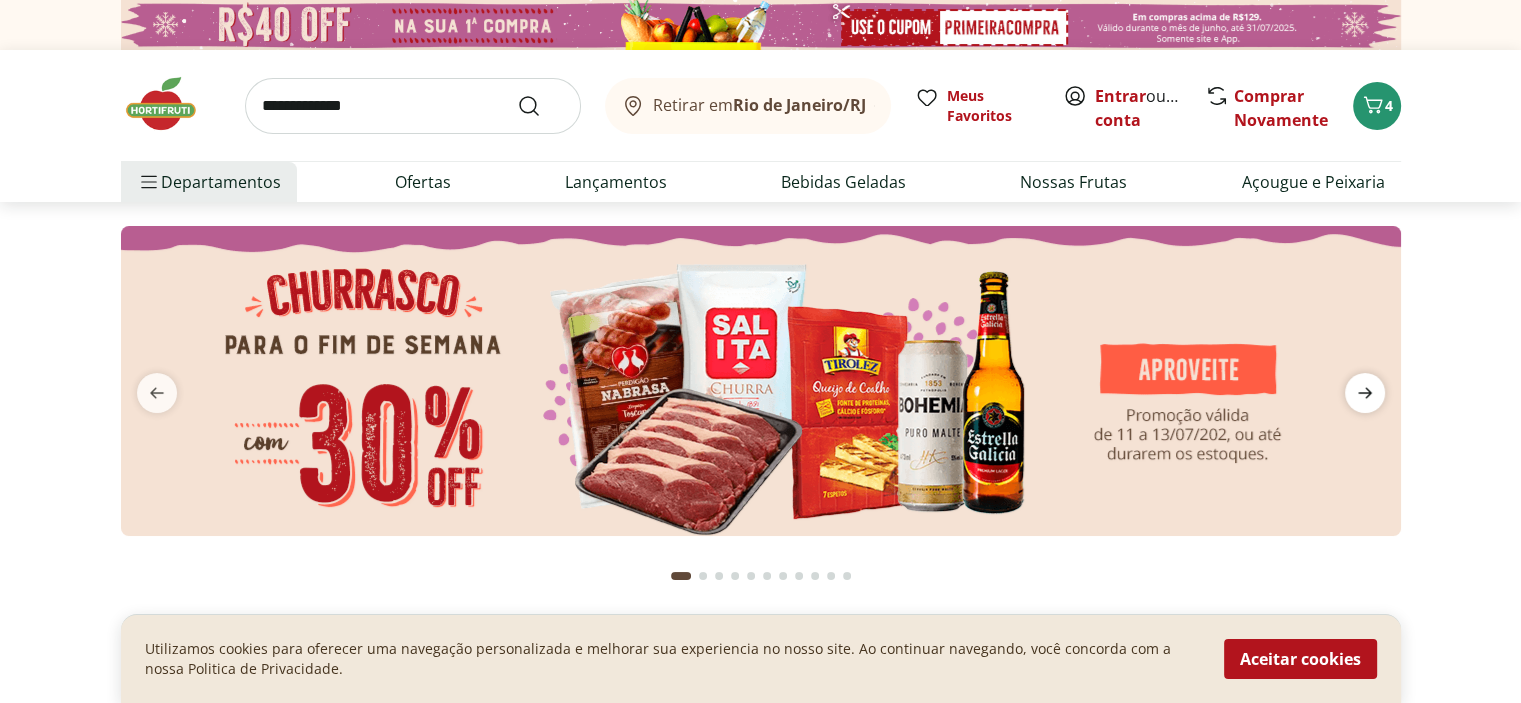 click 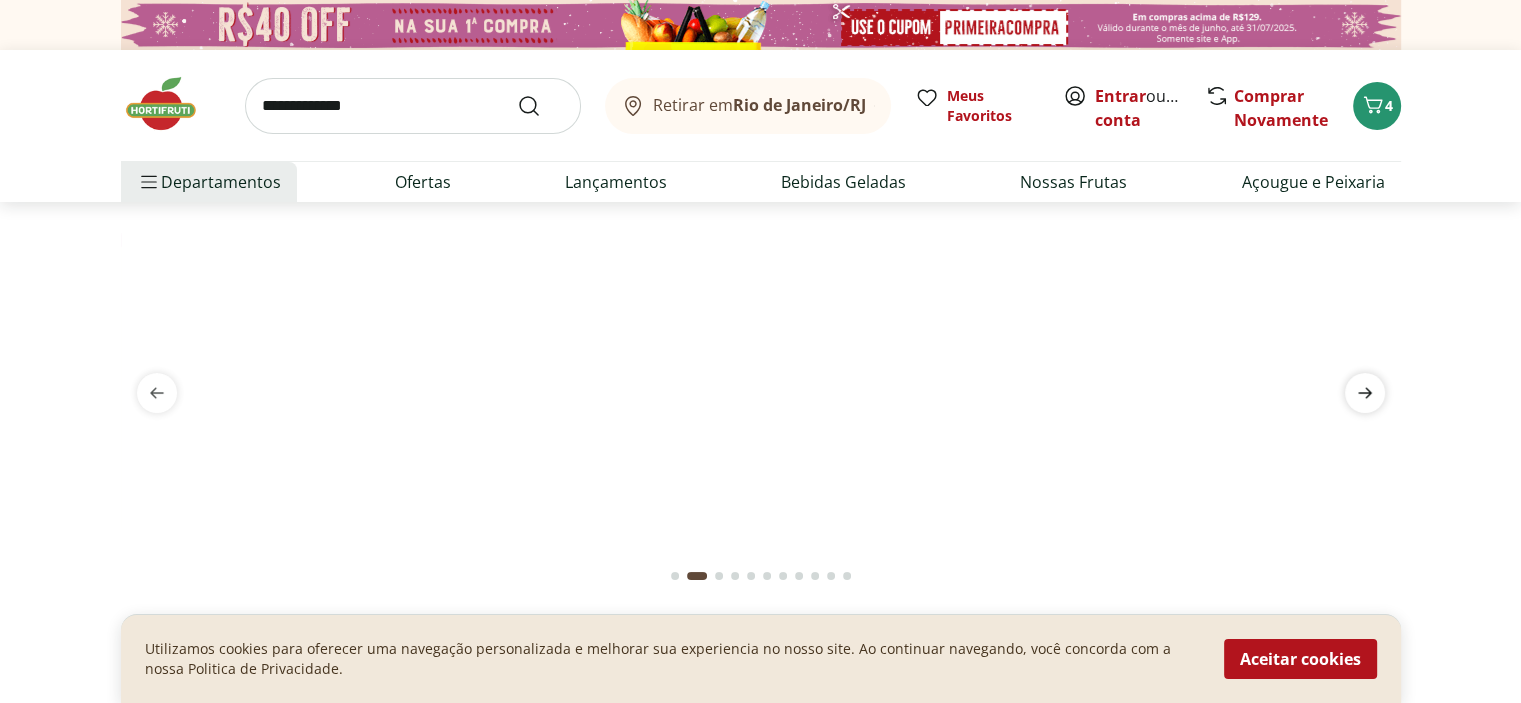 click 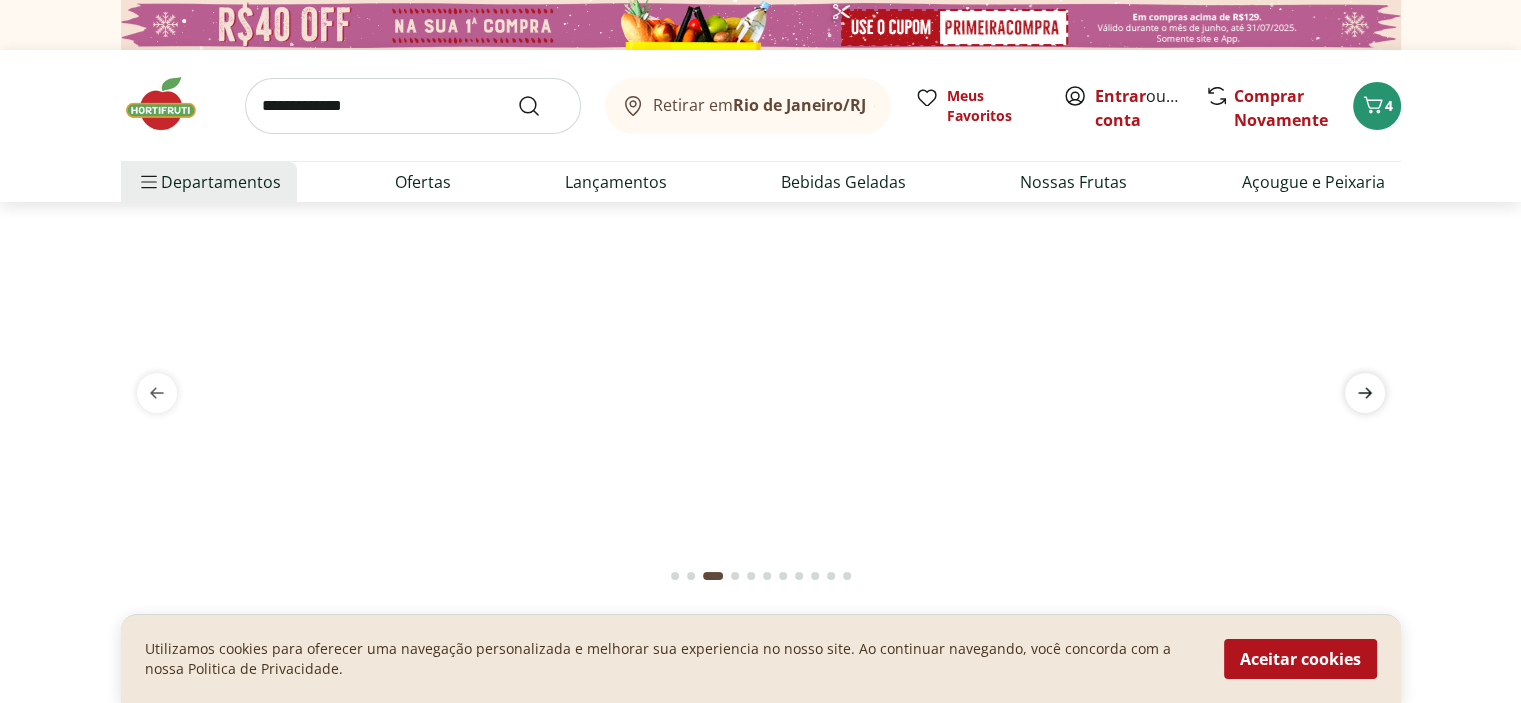 click 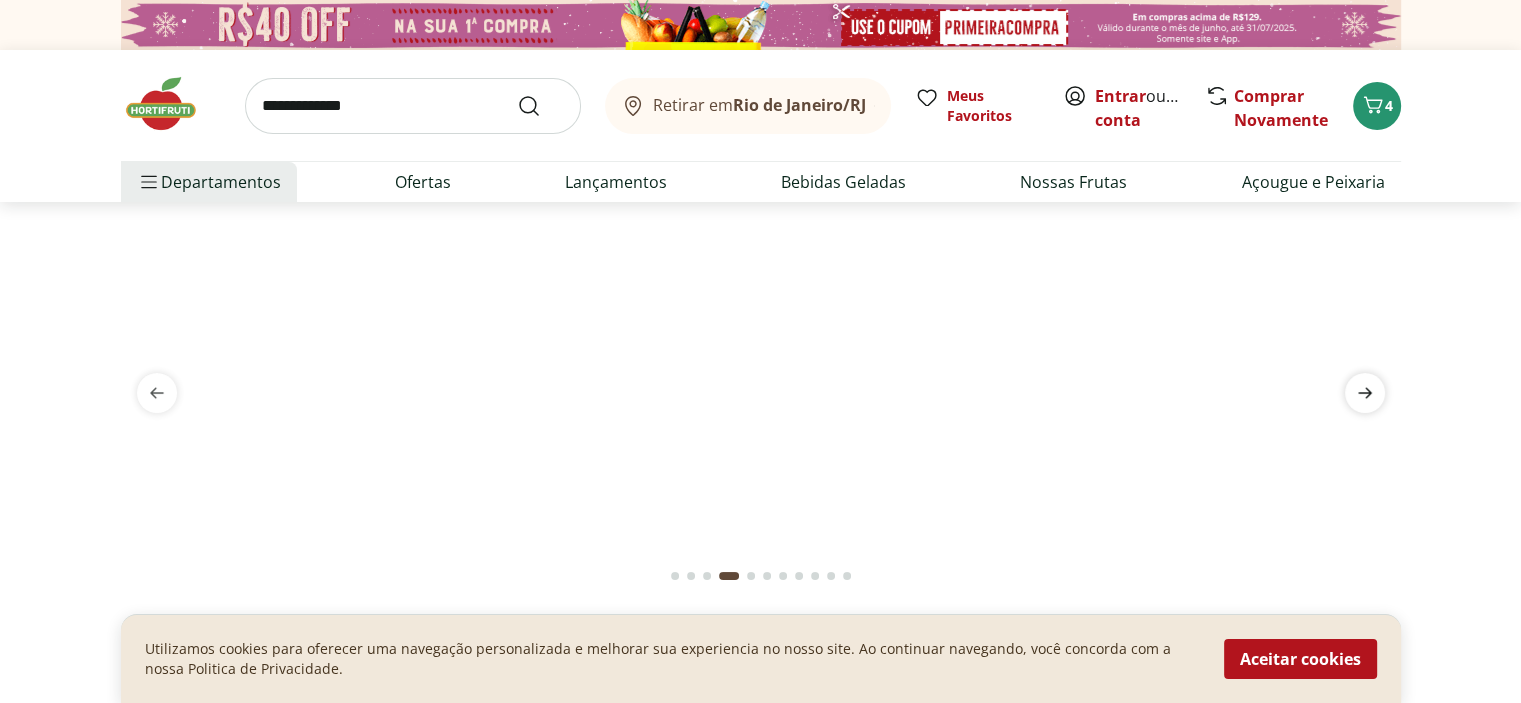 click 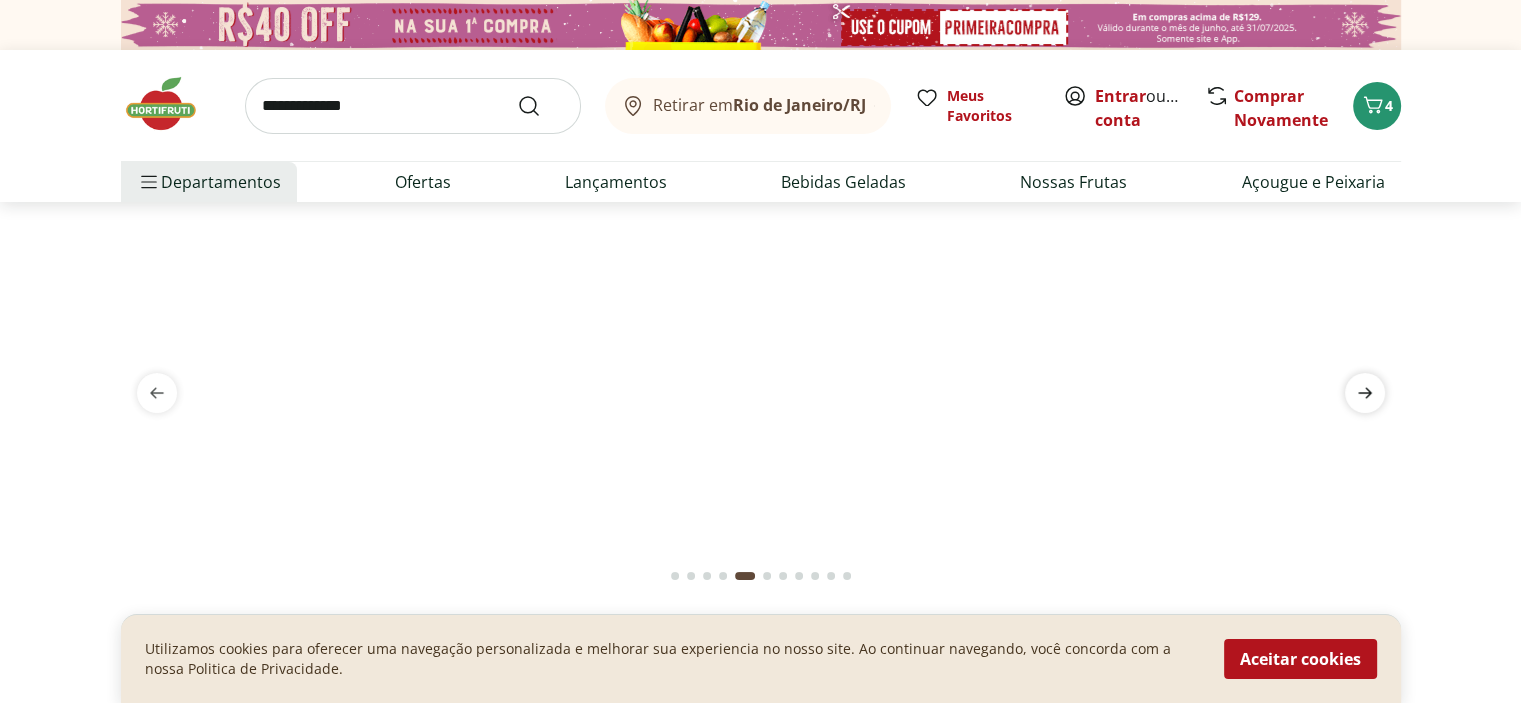 click 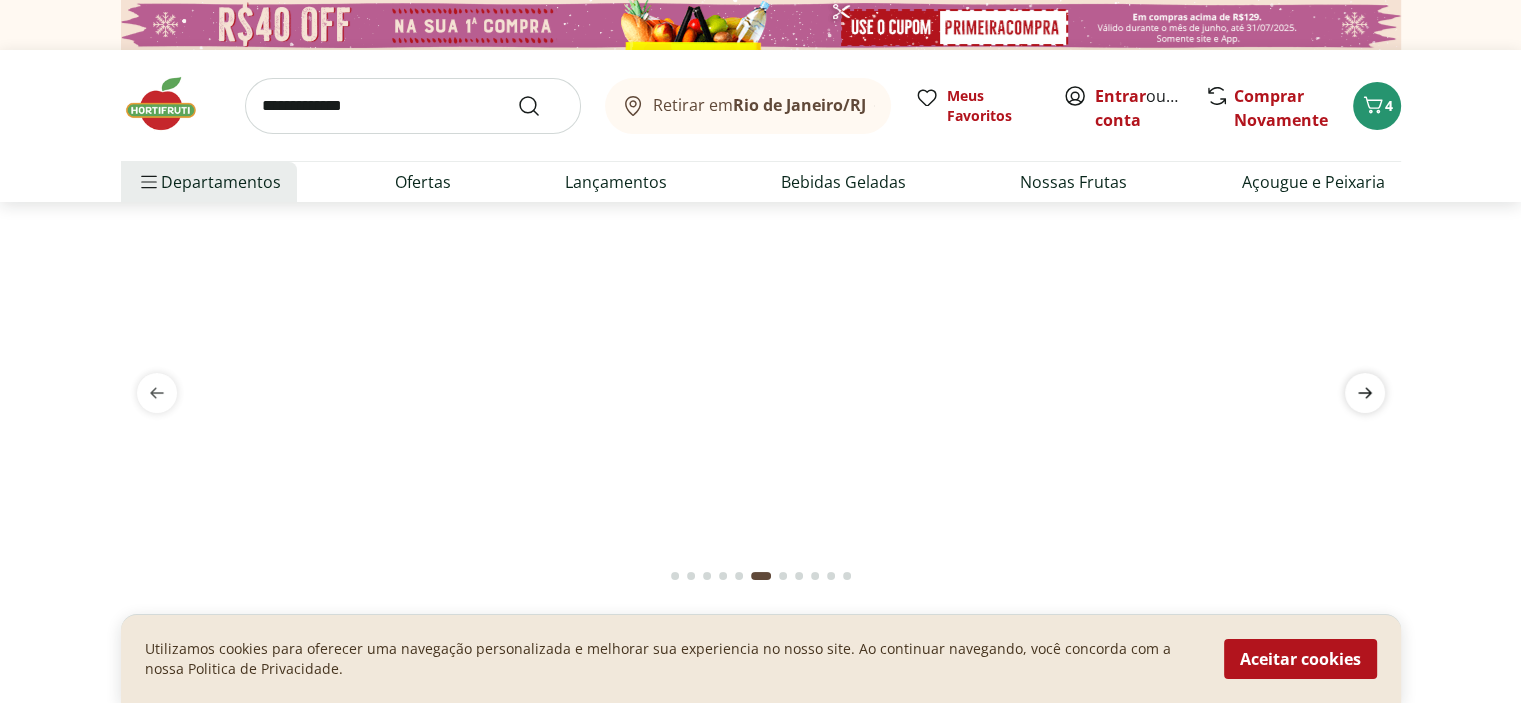 click 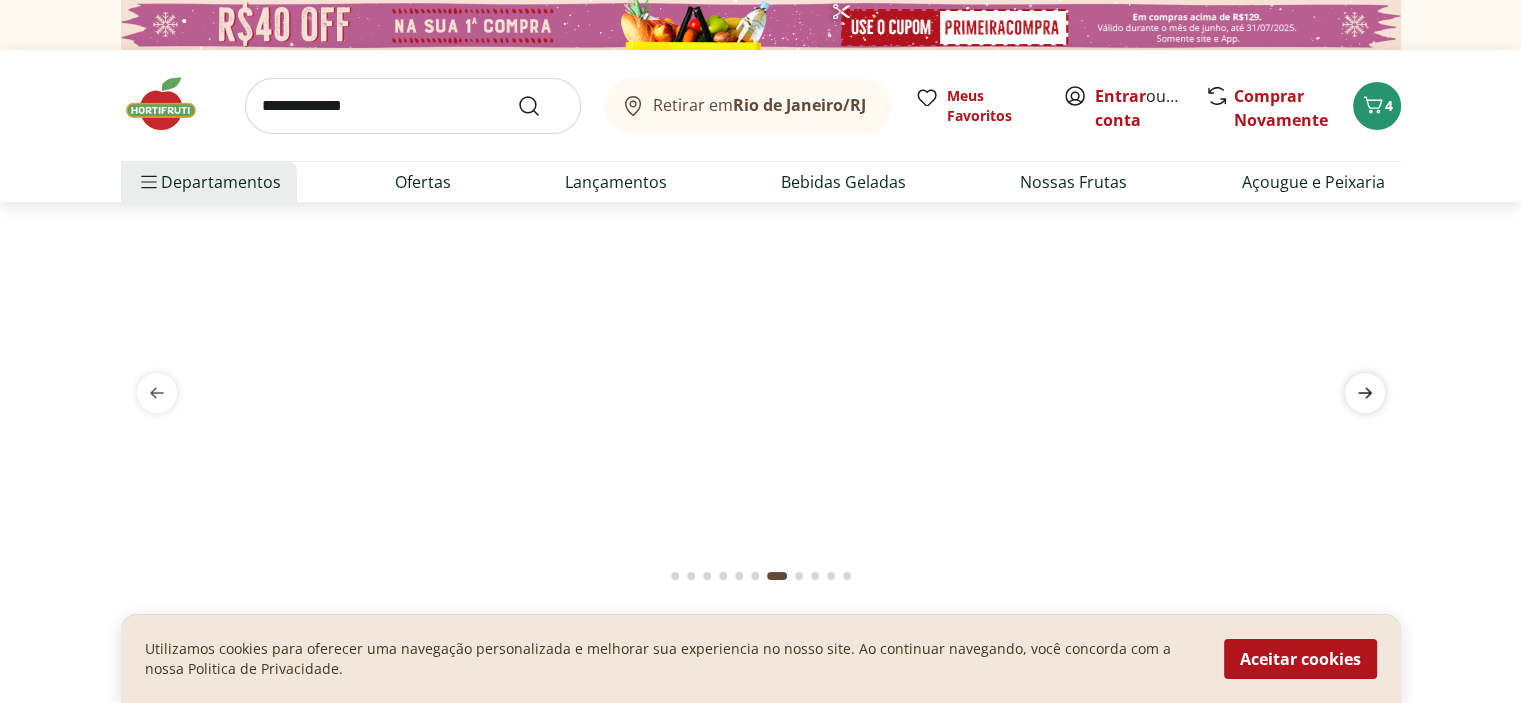 click 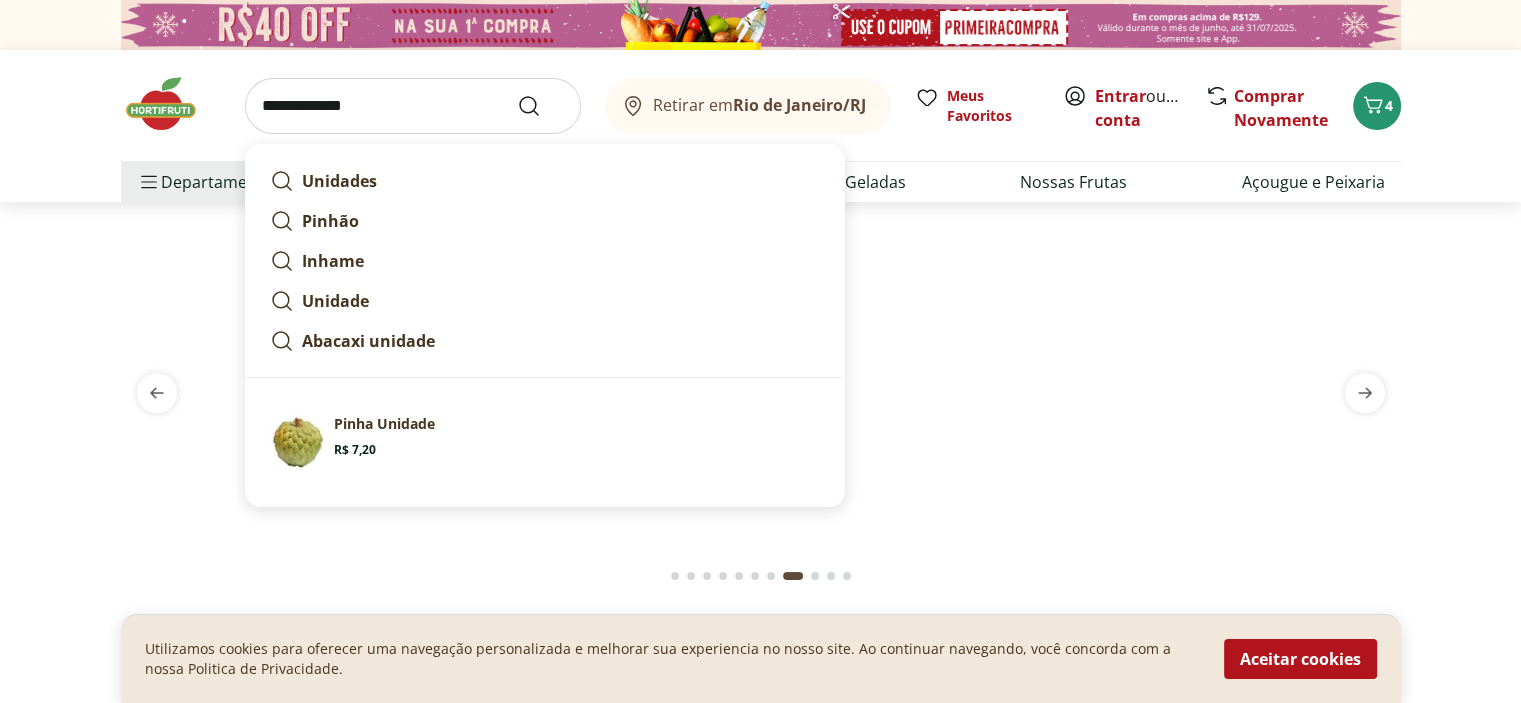 drag, startPoint x: 398, startPoint y: 111, endPoint x: 104, endPoint y: 388, distance: 403.9369 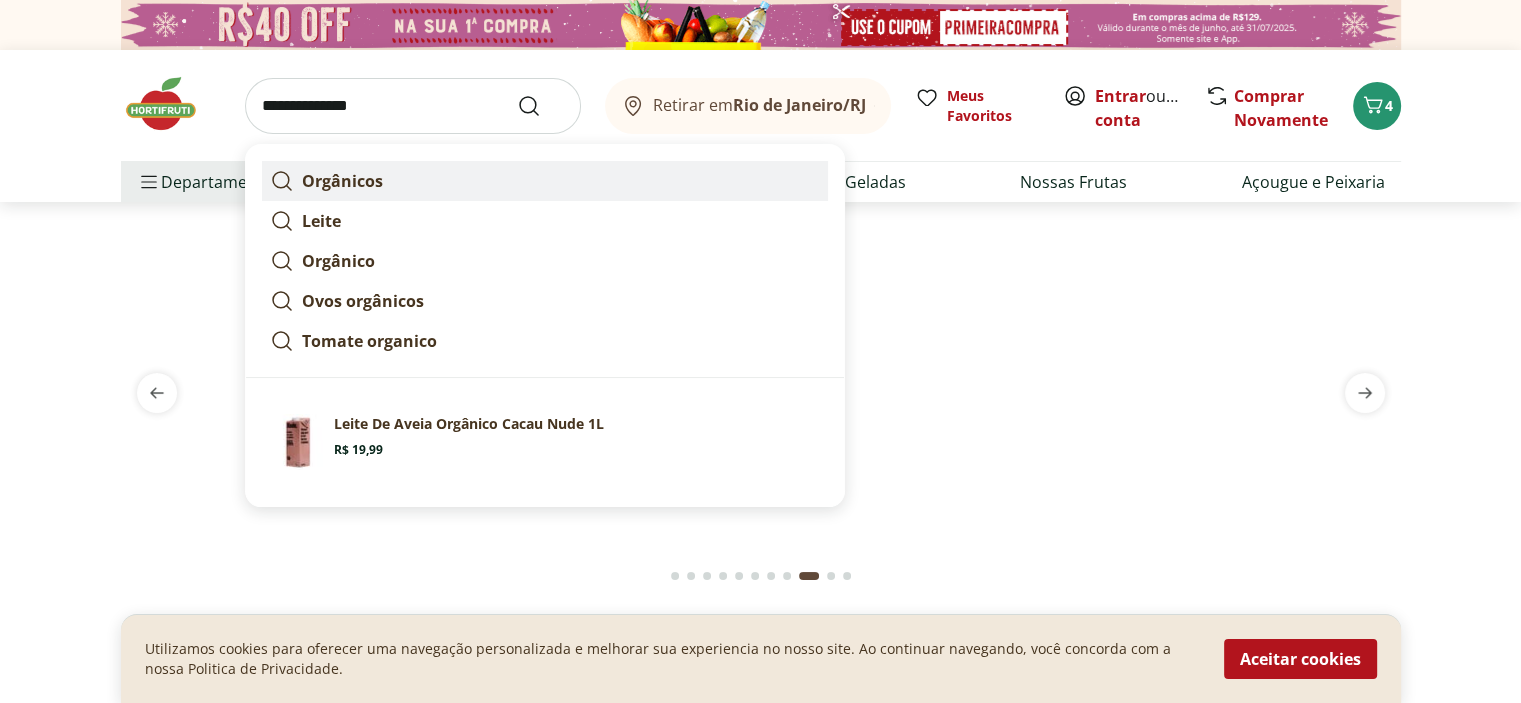 click on "Orgânicos" at bounding box center (342, 181) 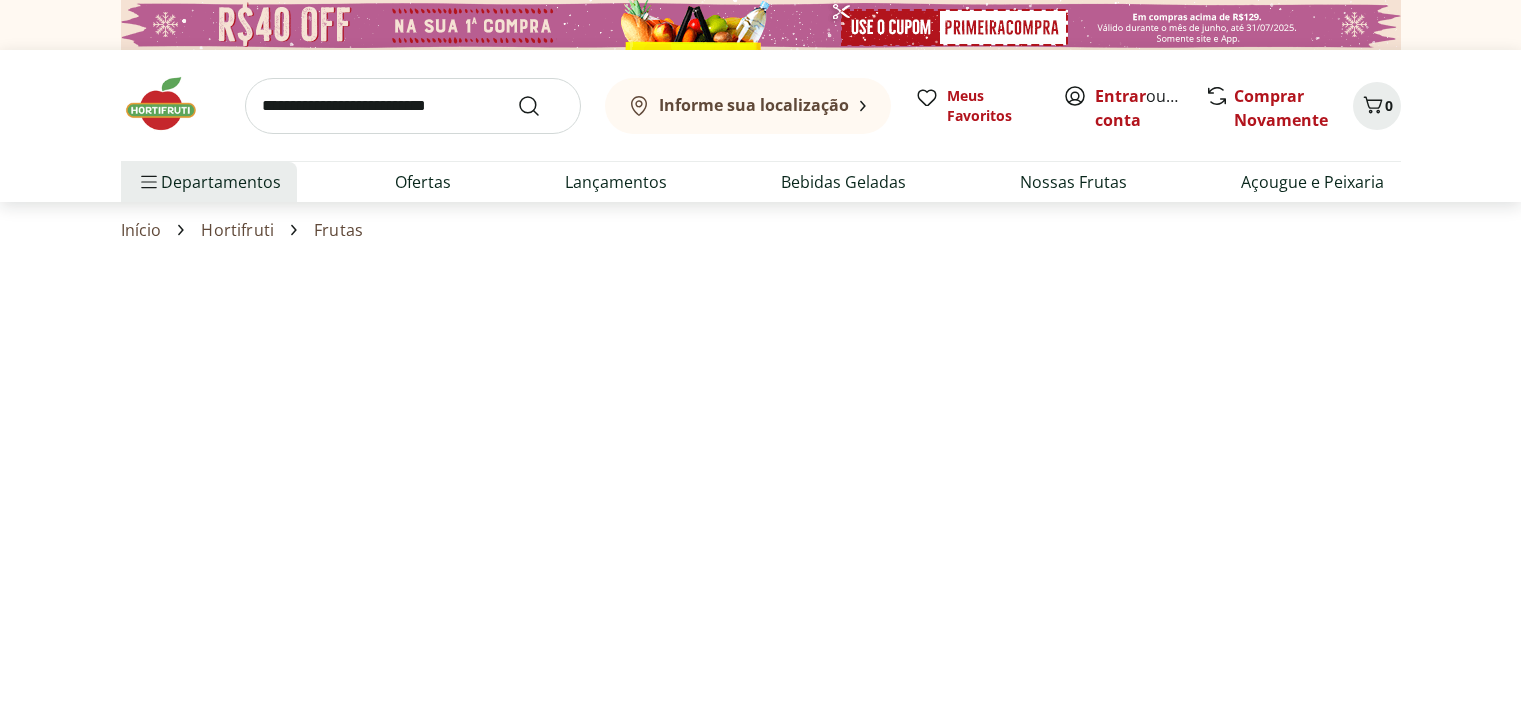 scroll, scrollTop: 0, scrollLeft: 0, axis: both 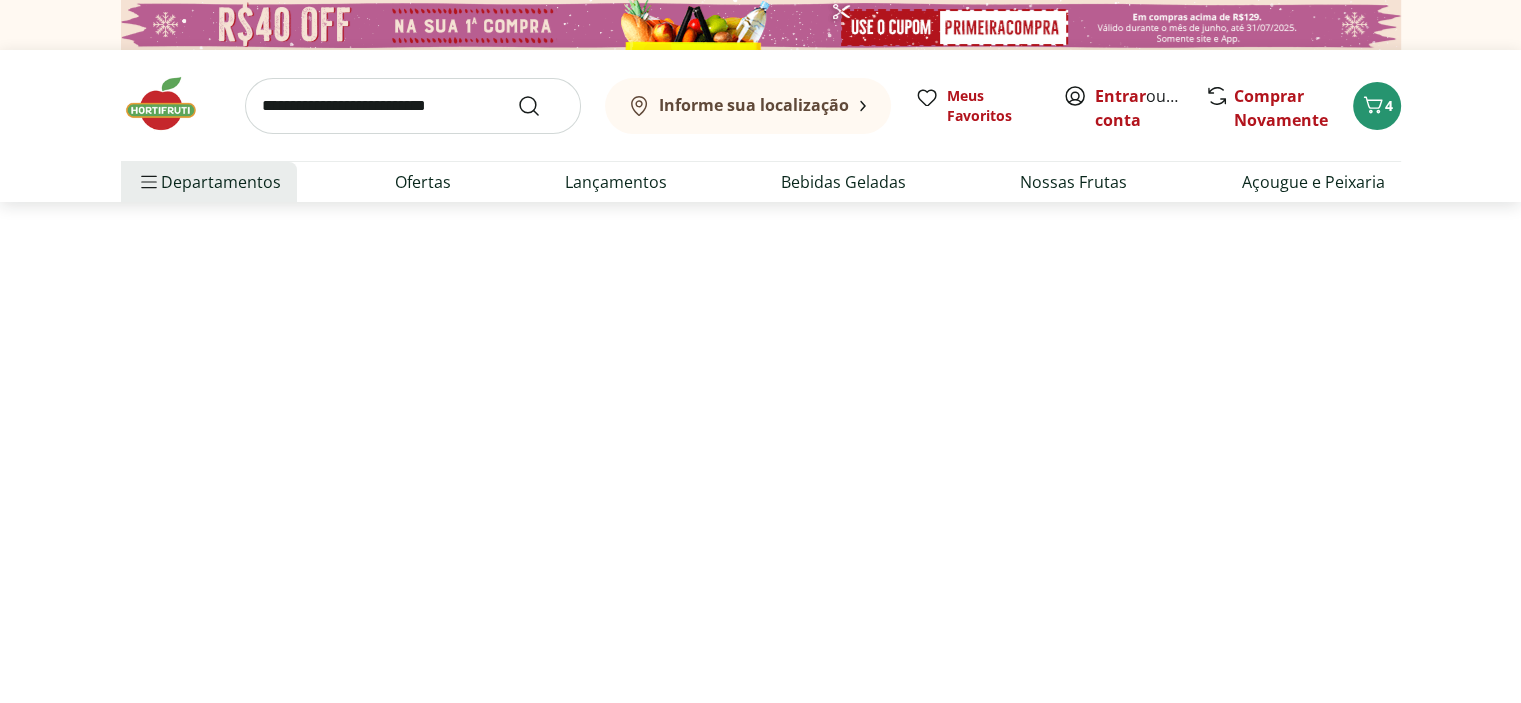 select on "**********" 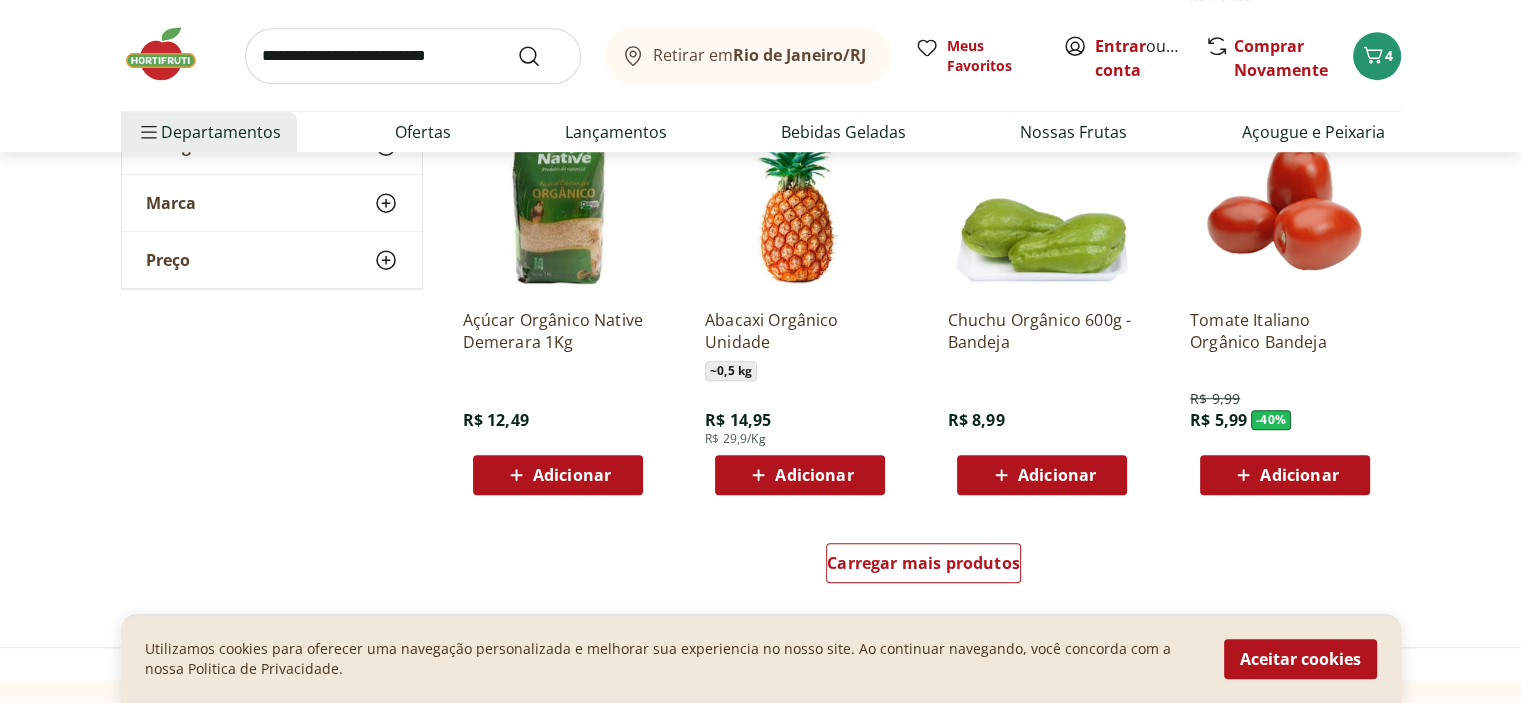 scroll, scrollTop: 1400, scrollLeft: 0, axis: vertical 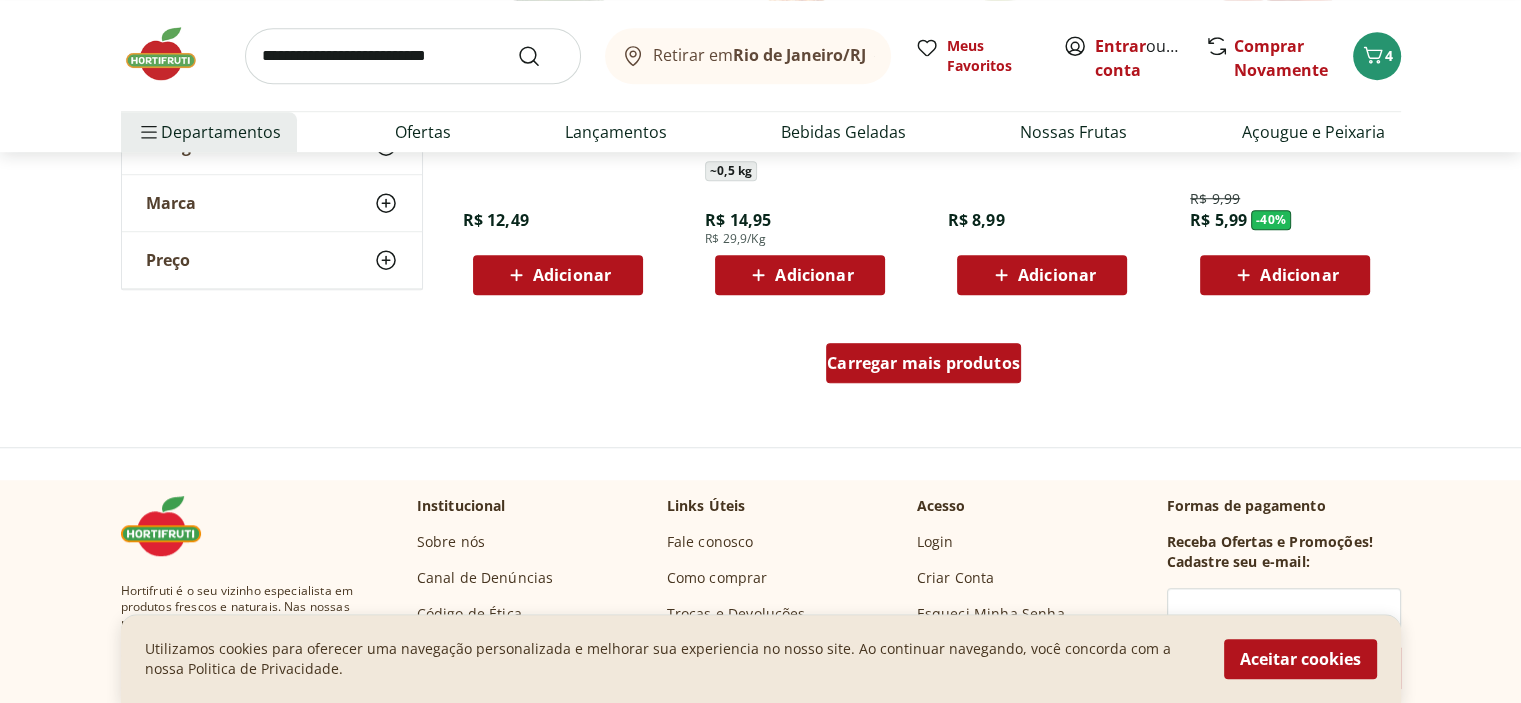 click on "Carregar mais produtos" at bounding box center [923, 363] 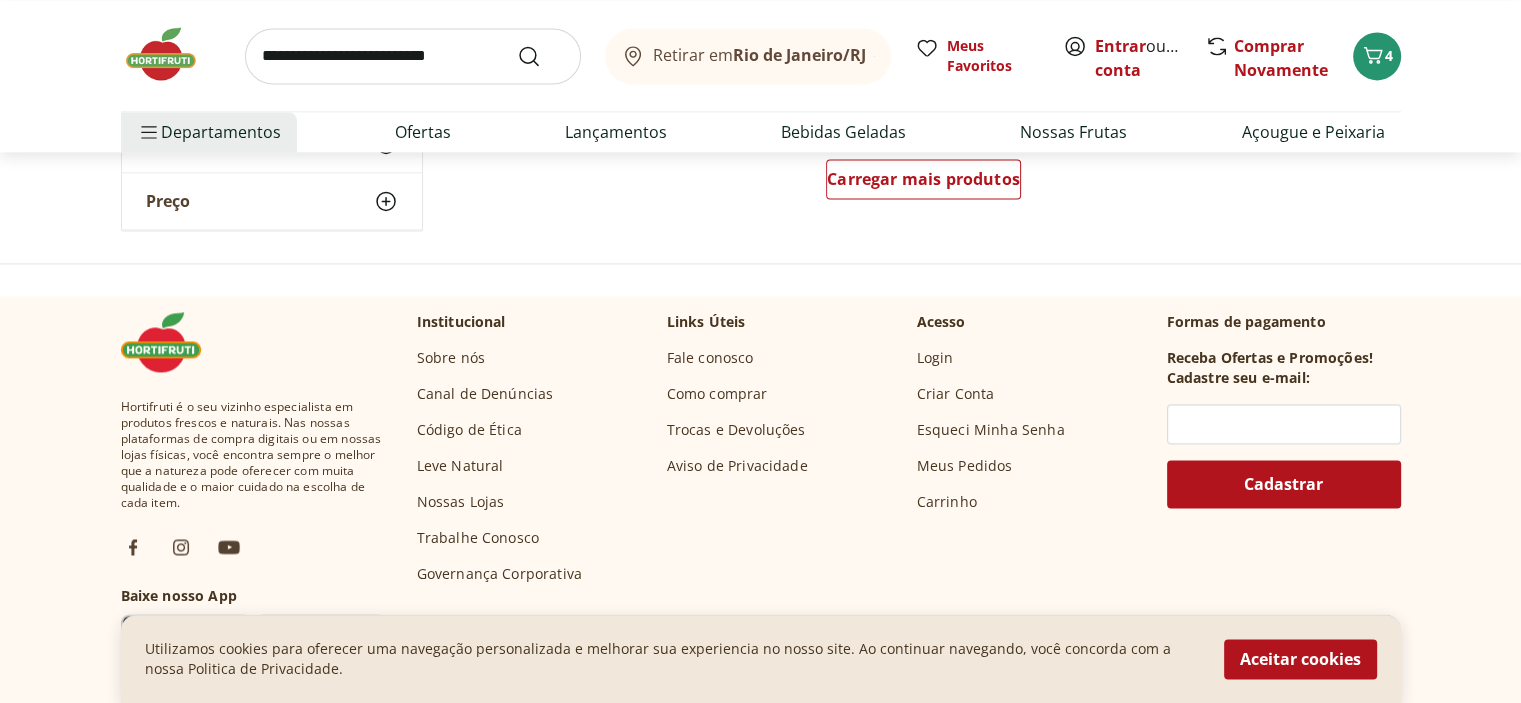 scroll, scrollTop: 2900, scrollLeft: 0, axis: vertical 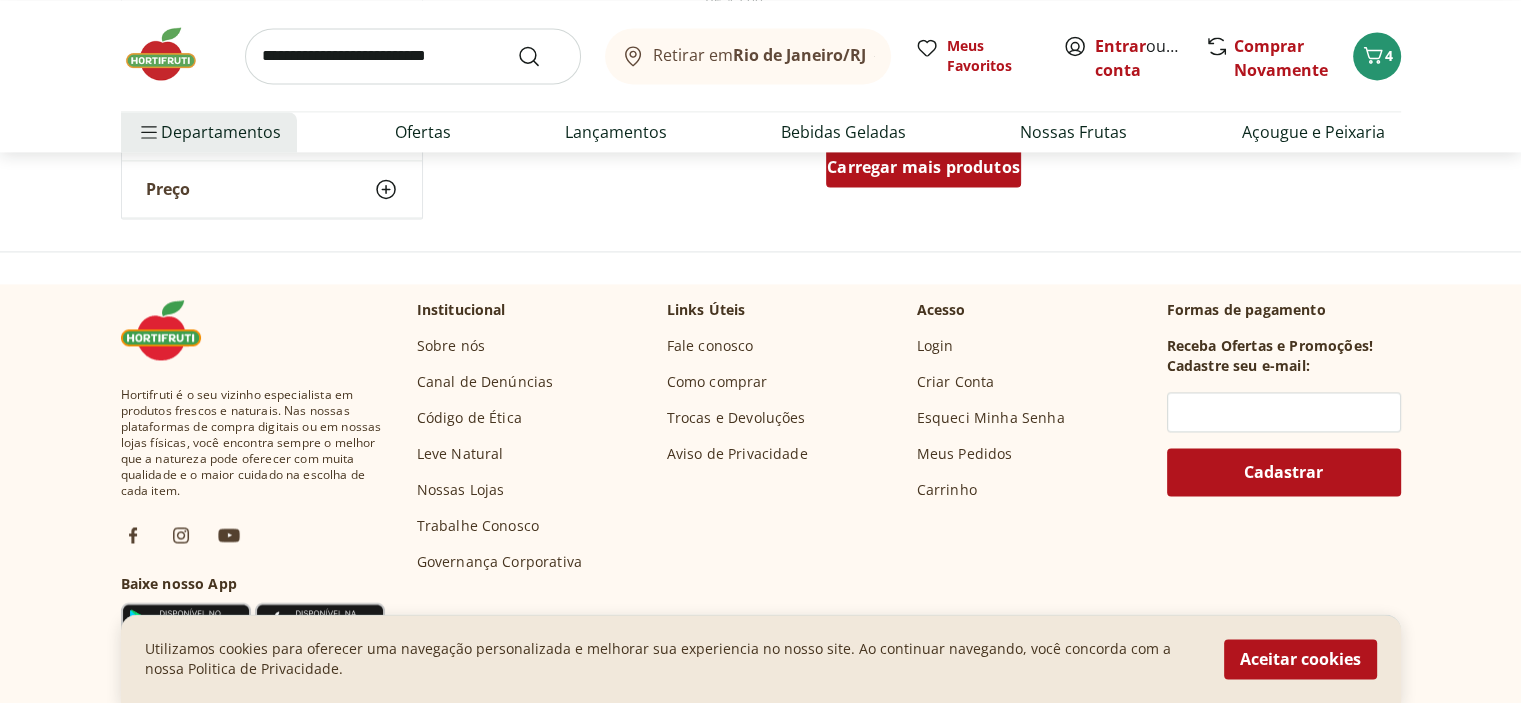 click on "Carregar mais produtos" at bounding box center [923, 167] 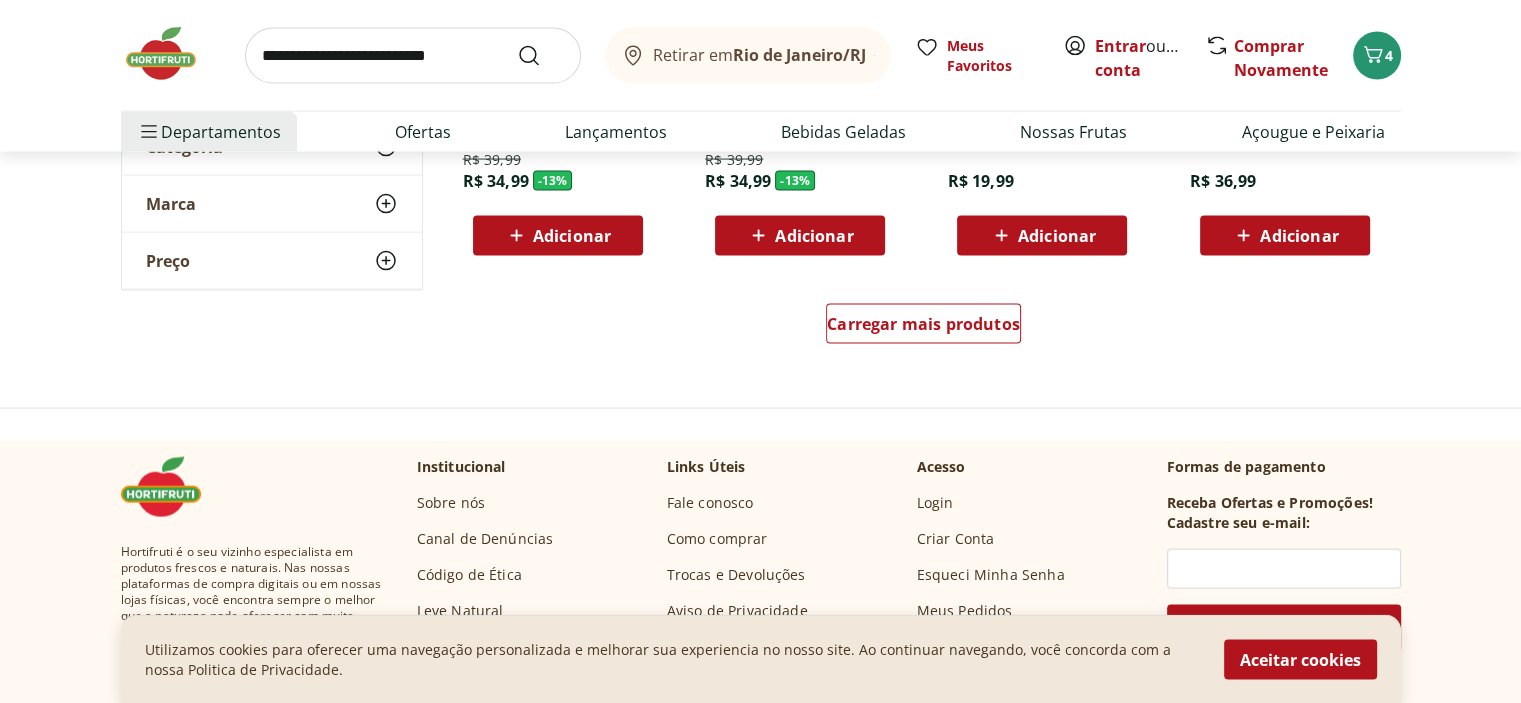 scroll, scrollTop: 4100, scrollLeft: 0, axis: vertical 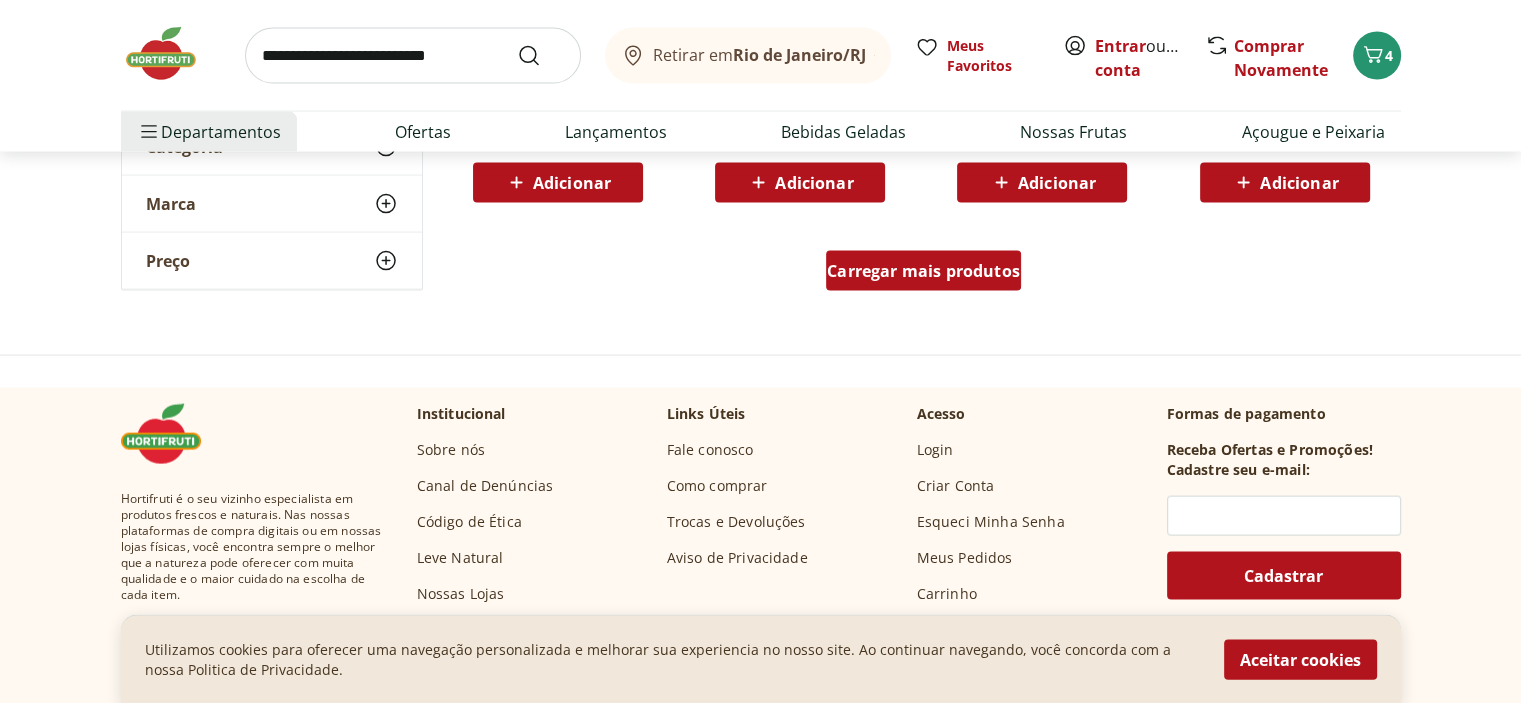 click on "Carregar mais produtos" at bounding box center (923, 271) 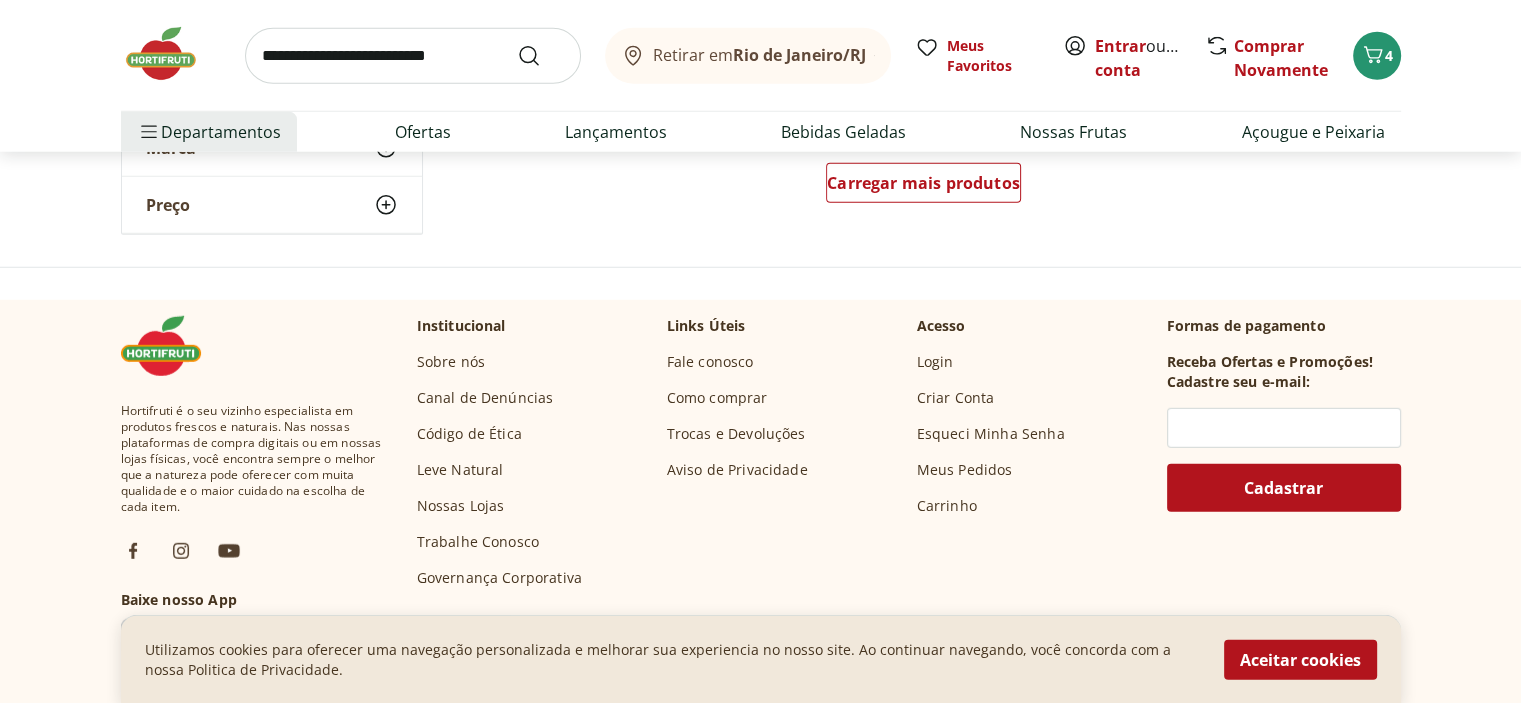 scroll, scrollTop: 5500, scrollLeft: 0, axis: vertical 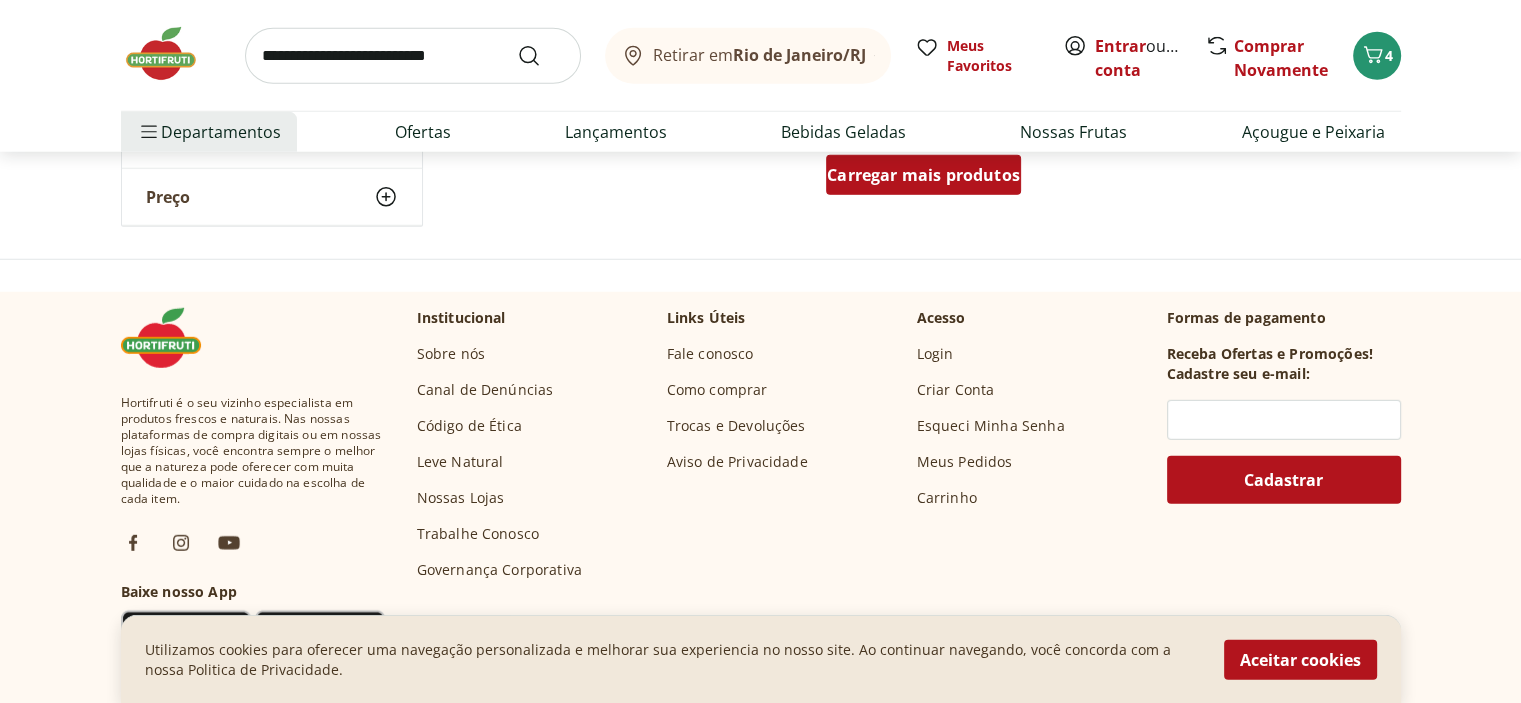 click on "Carregar mais produtos" at bounding box center [923, 175] 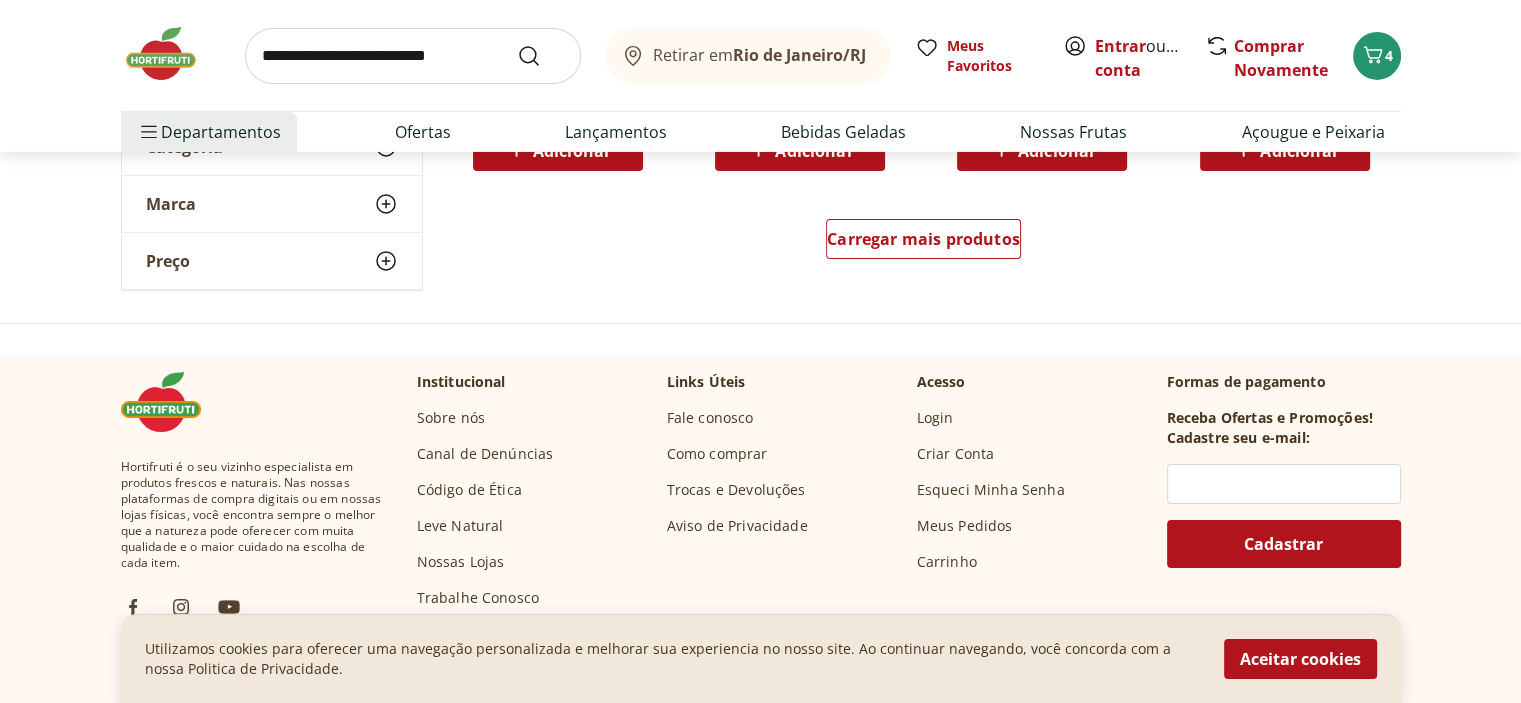 scroll, scrollTop: 6800, scrollLeft: 0, axis: vertical 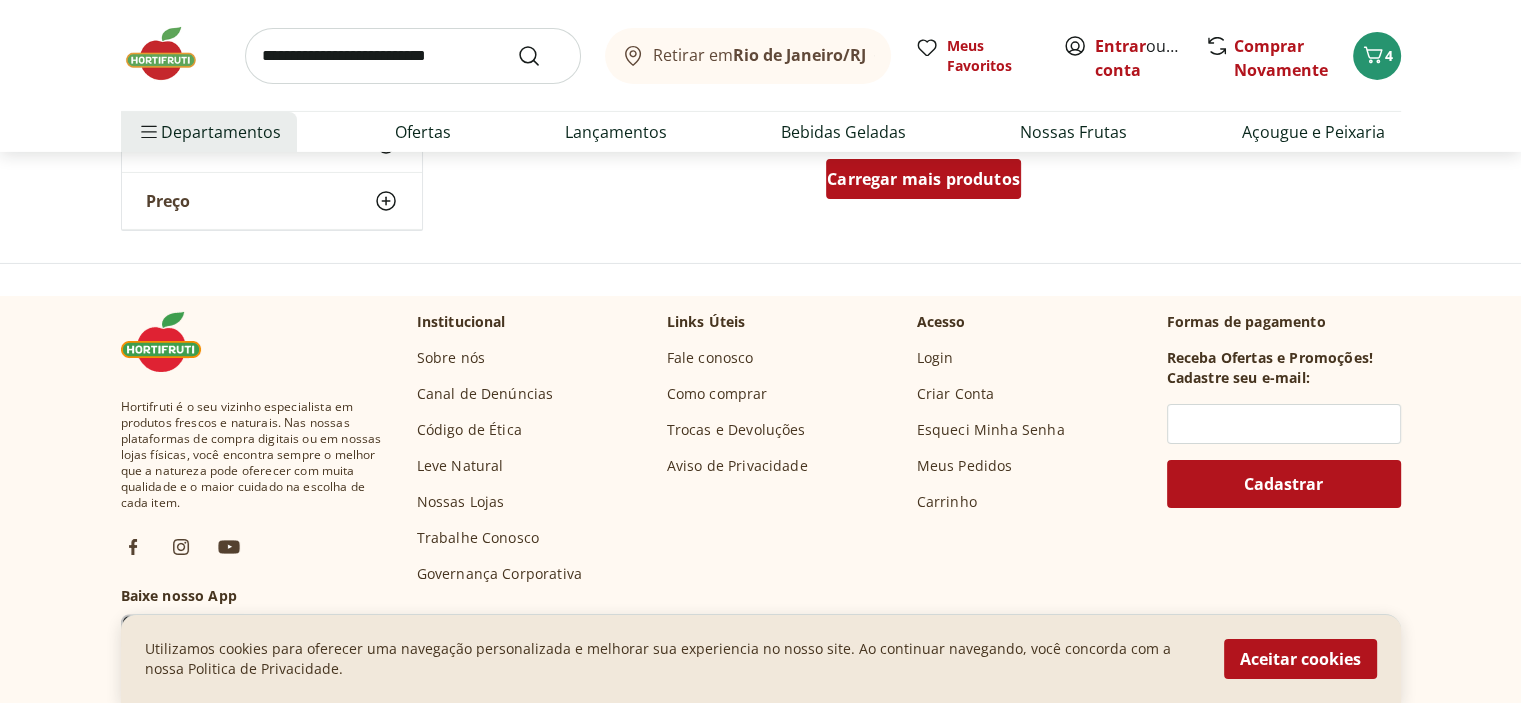 click on "Carregar mais produtos" at bounding box center [923, 179] 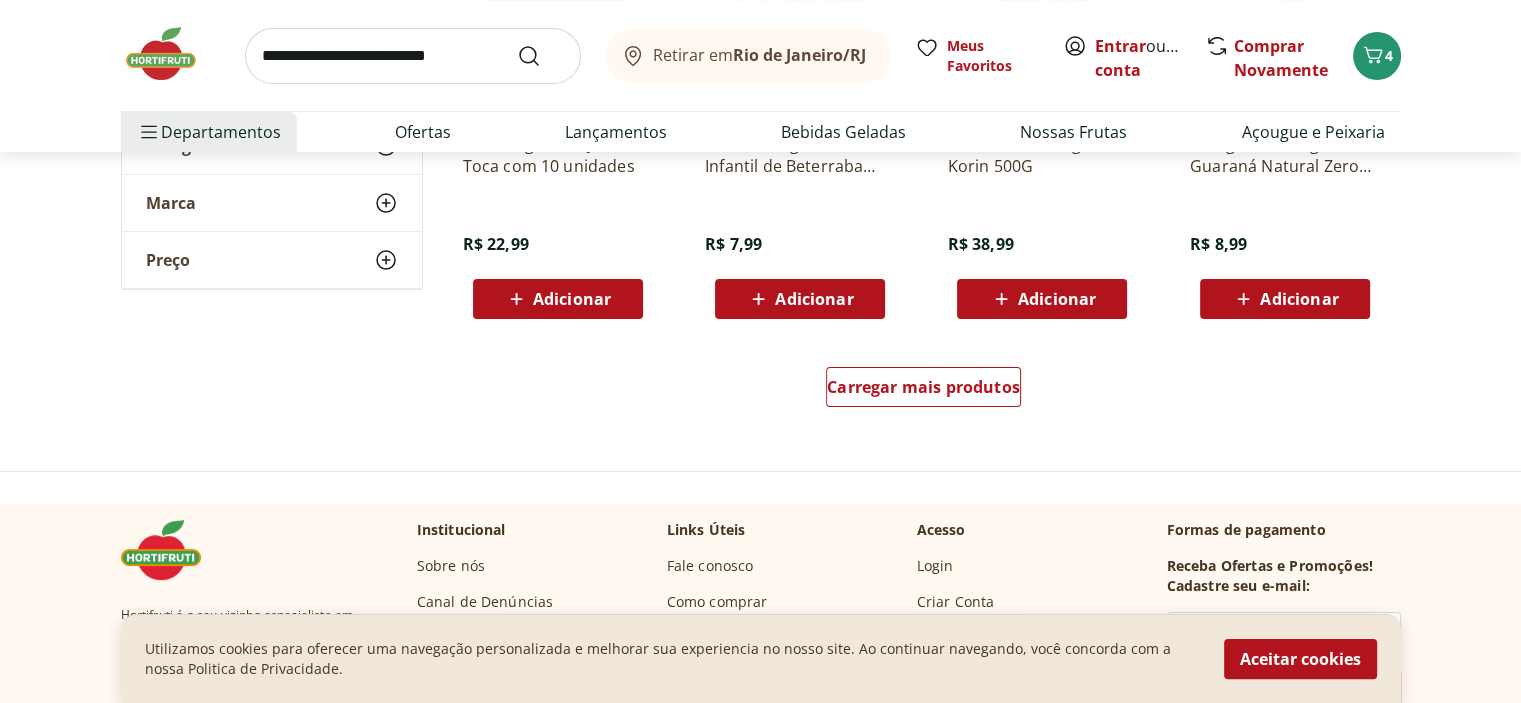 scroll, scrollTop: 7900, scrollLeft: 0, axis: vertical 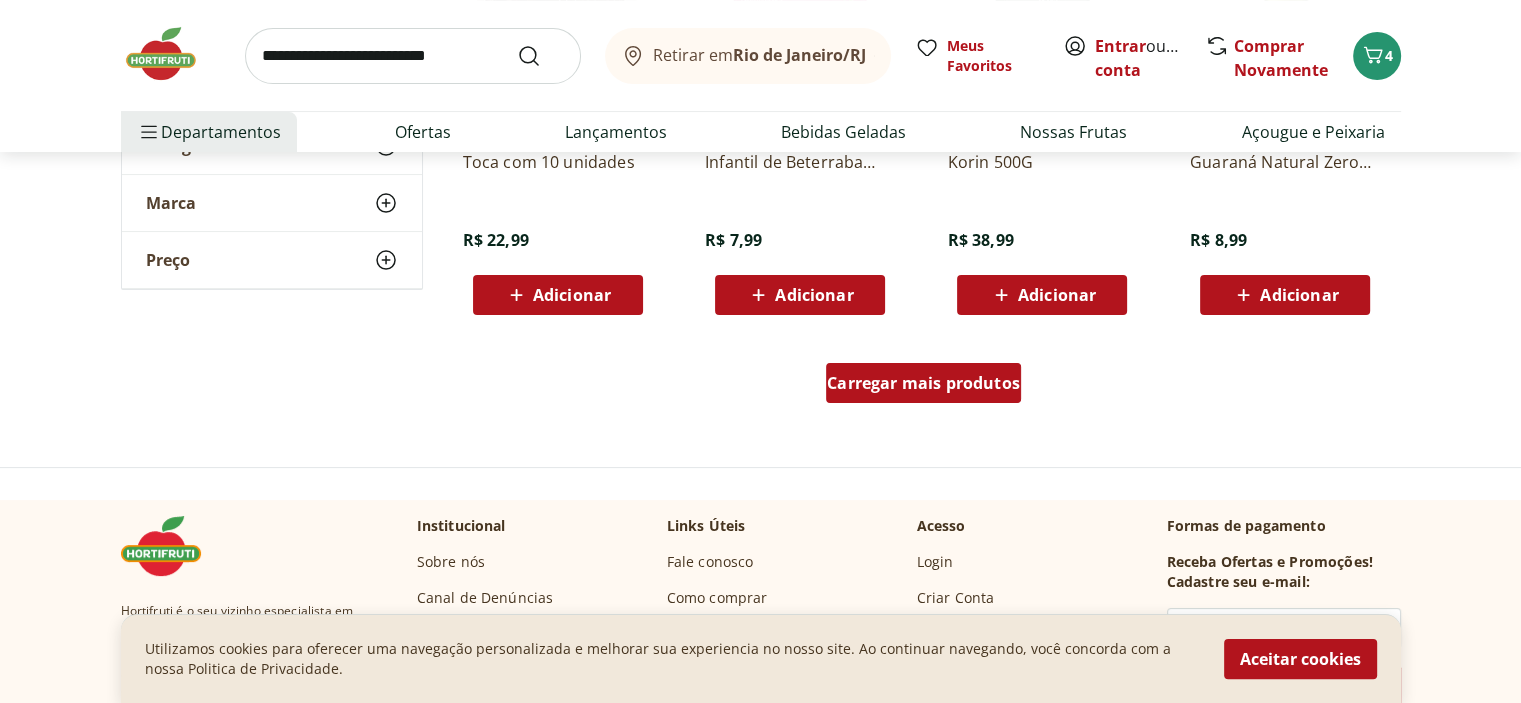 click on "Carregar mais produtos" at bounding box center (923, 383) 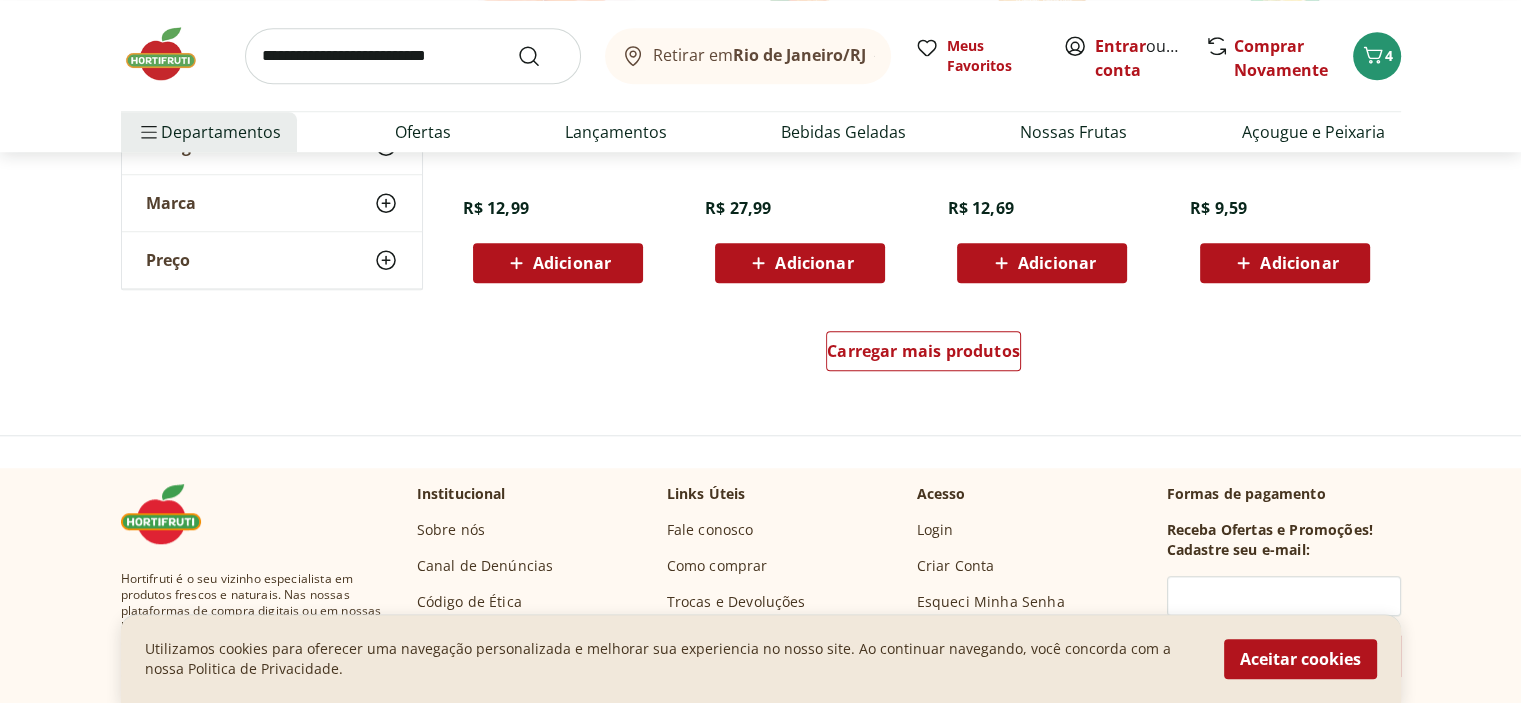 scroll, scrollTop: 9300, scrollLeft: 0, axis: vertical 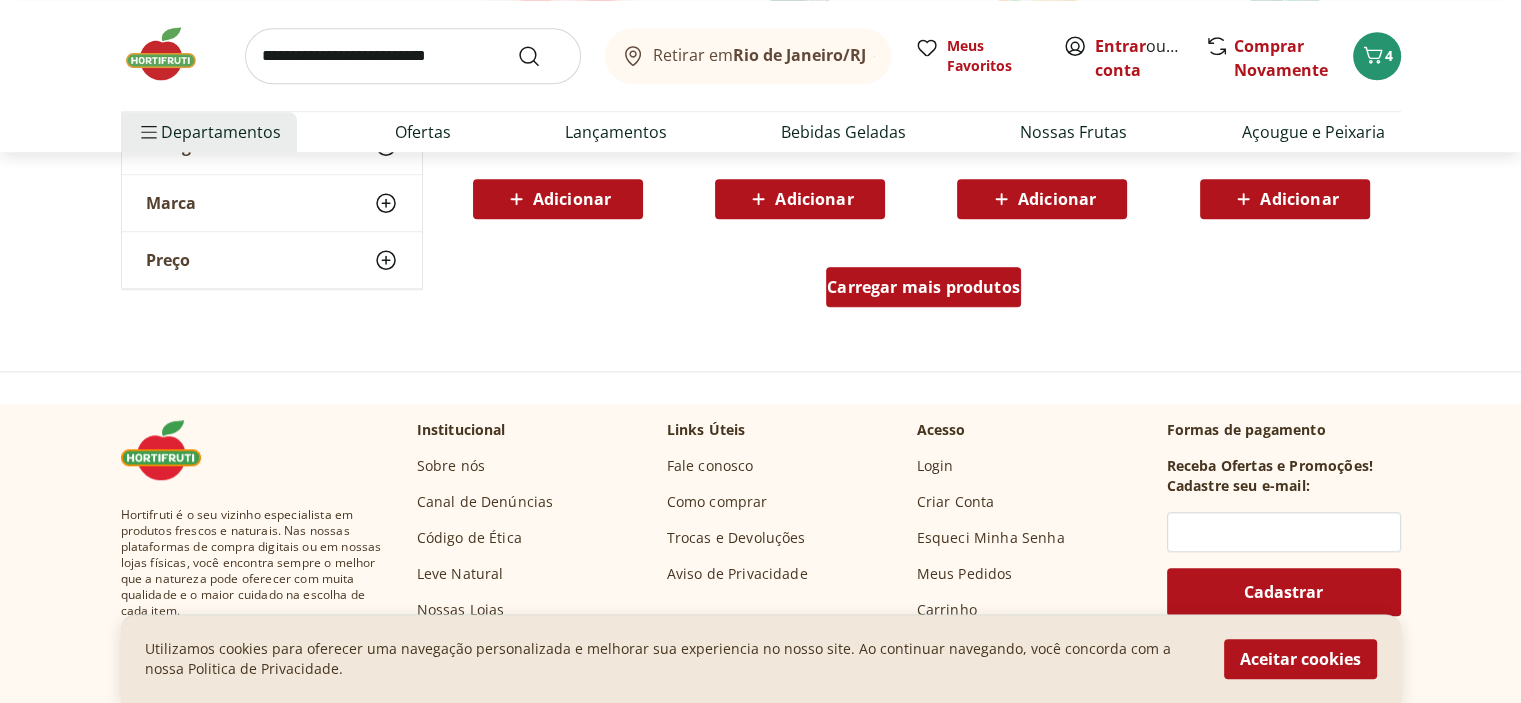 click on "Carregar mais produtos" at bounding box center (923, 287) 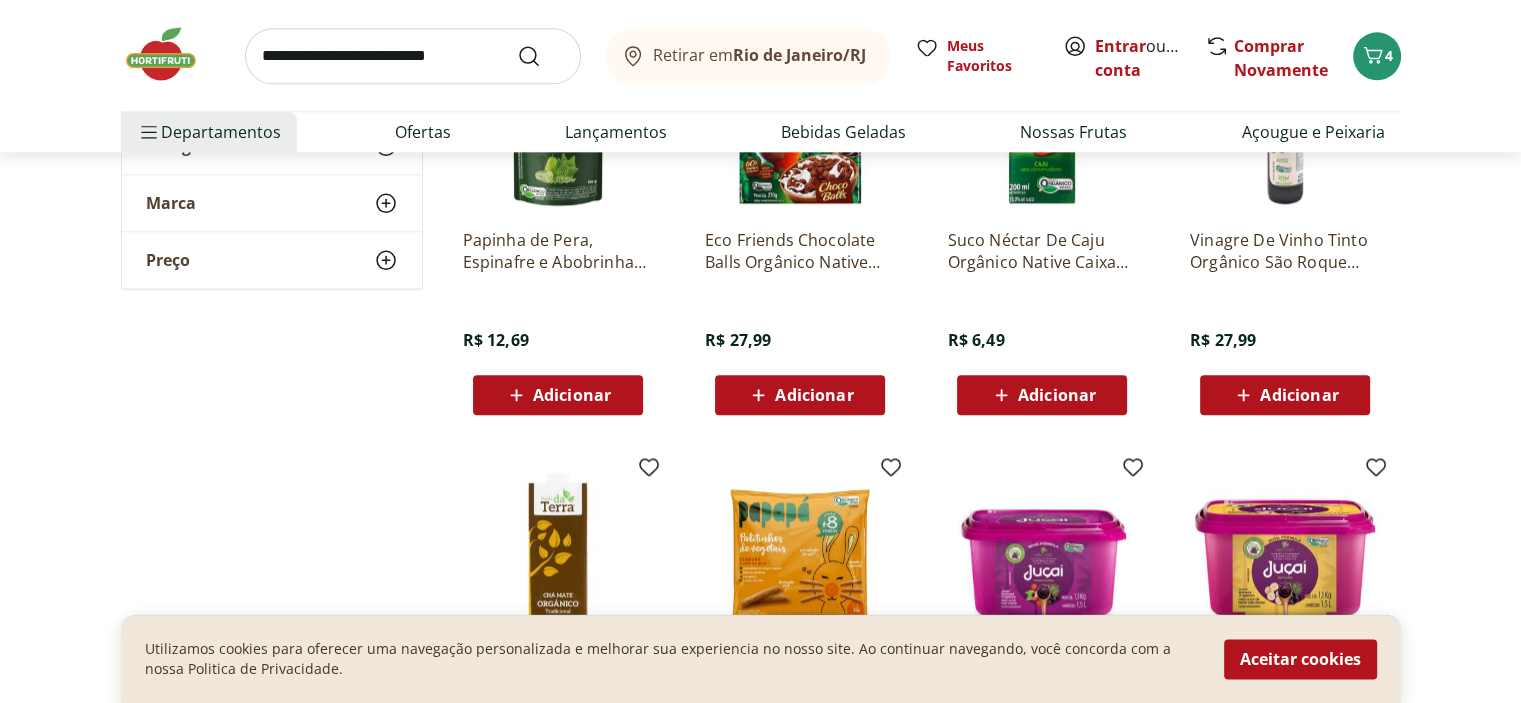 scroll, scrollTop: 10000, scrollLeft: 0, axis: vertical 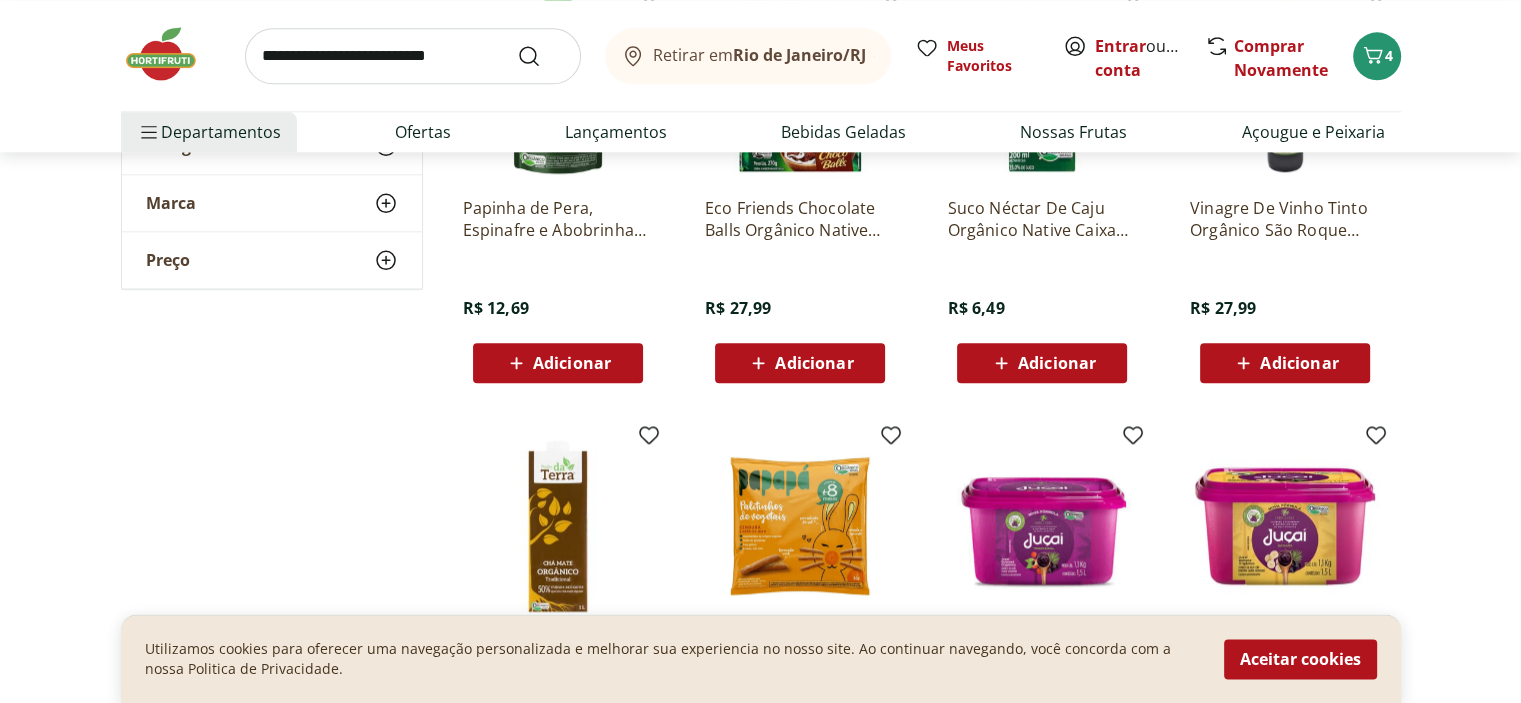 click on "Adicionar" at bounding box center (1057, 363) 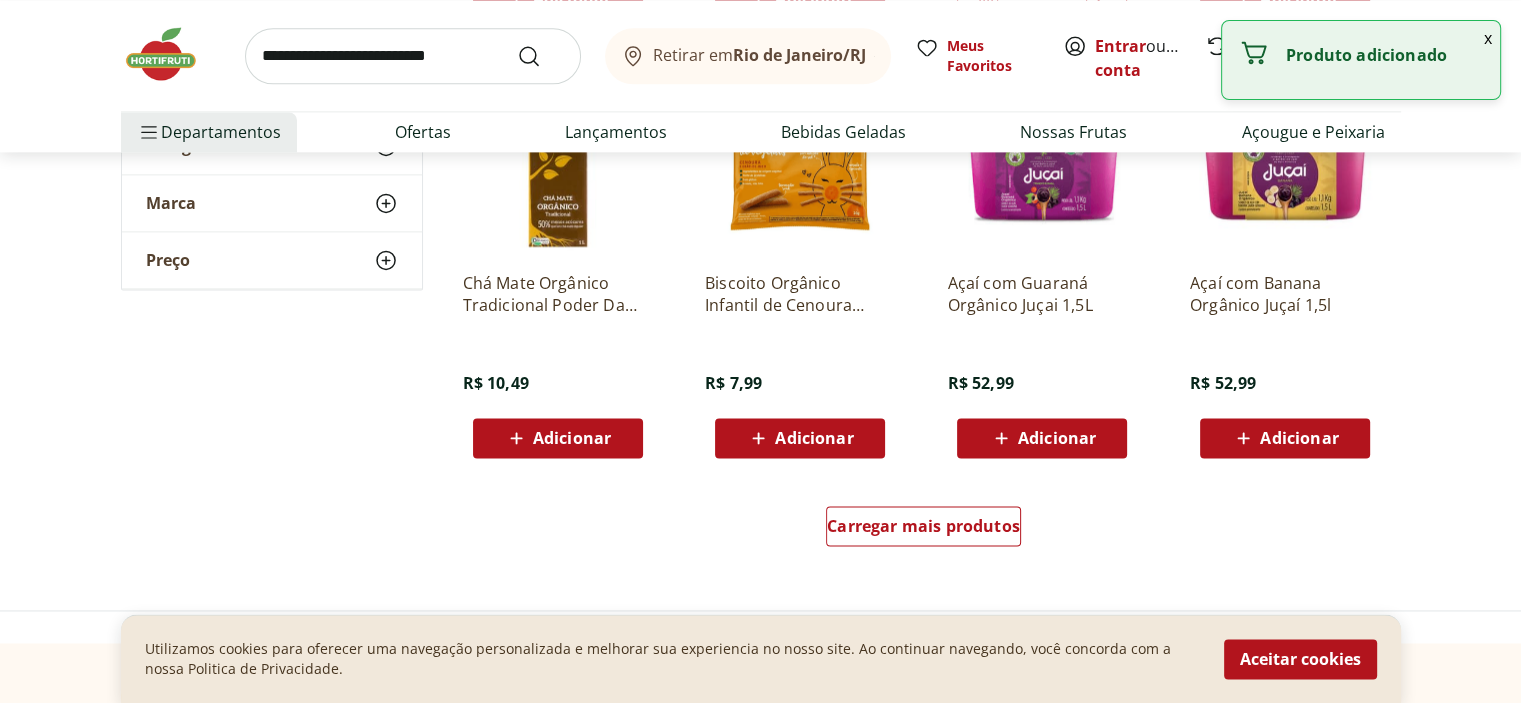 scroll, scrollTop: 10400, scrollLeft: 0, axis: vertical 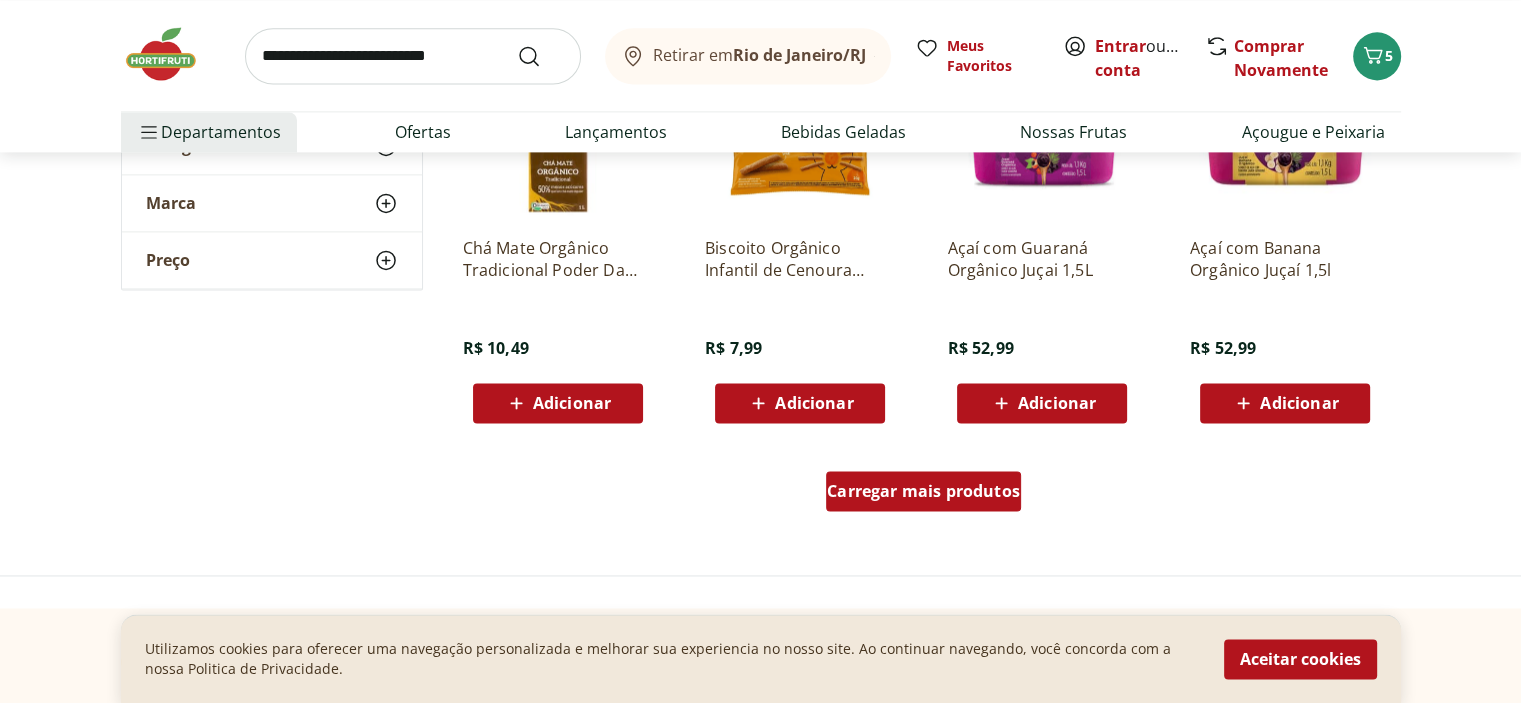 click on "Carregar mais produtos" at bounding box center (923, 491) 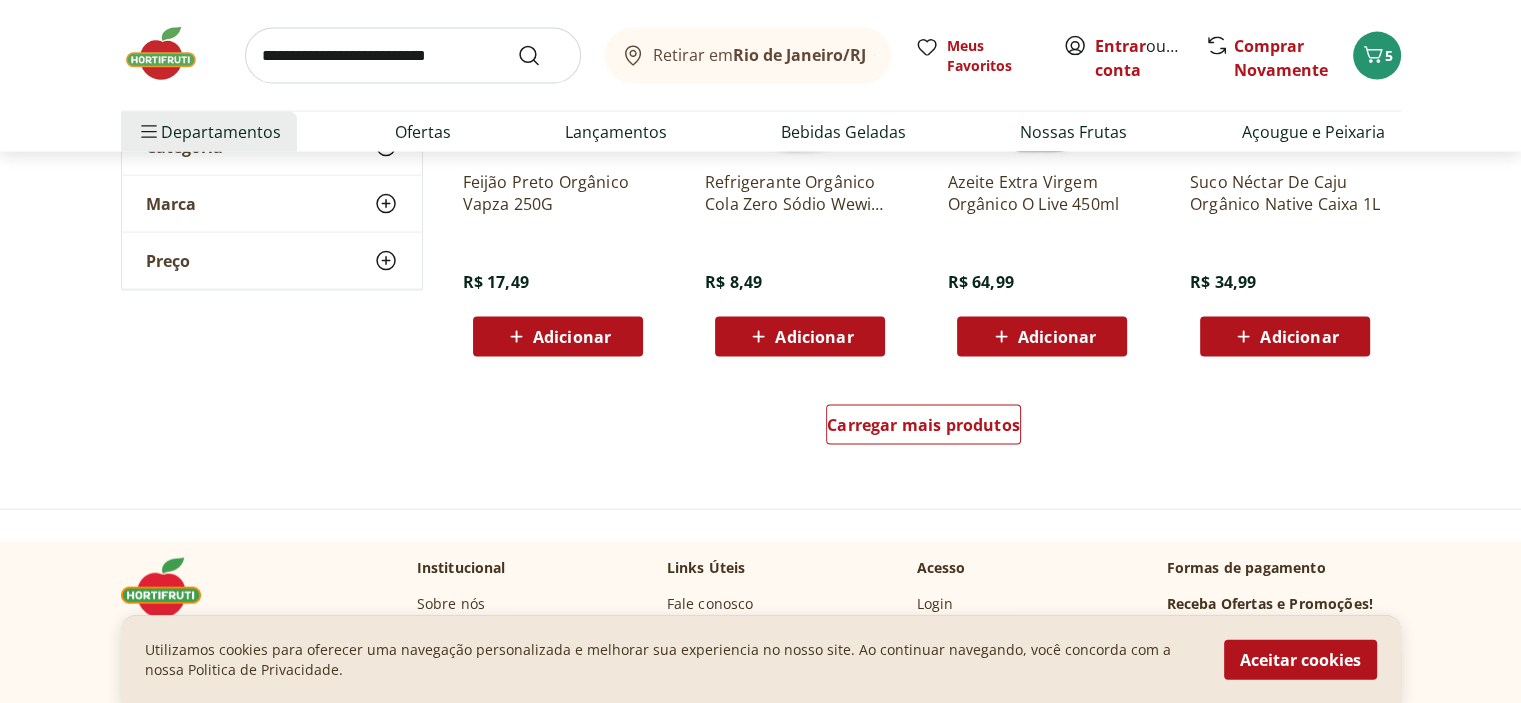 scroll, scrollTop: 11800, scrollLeft: 0, axis: vertical 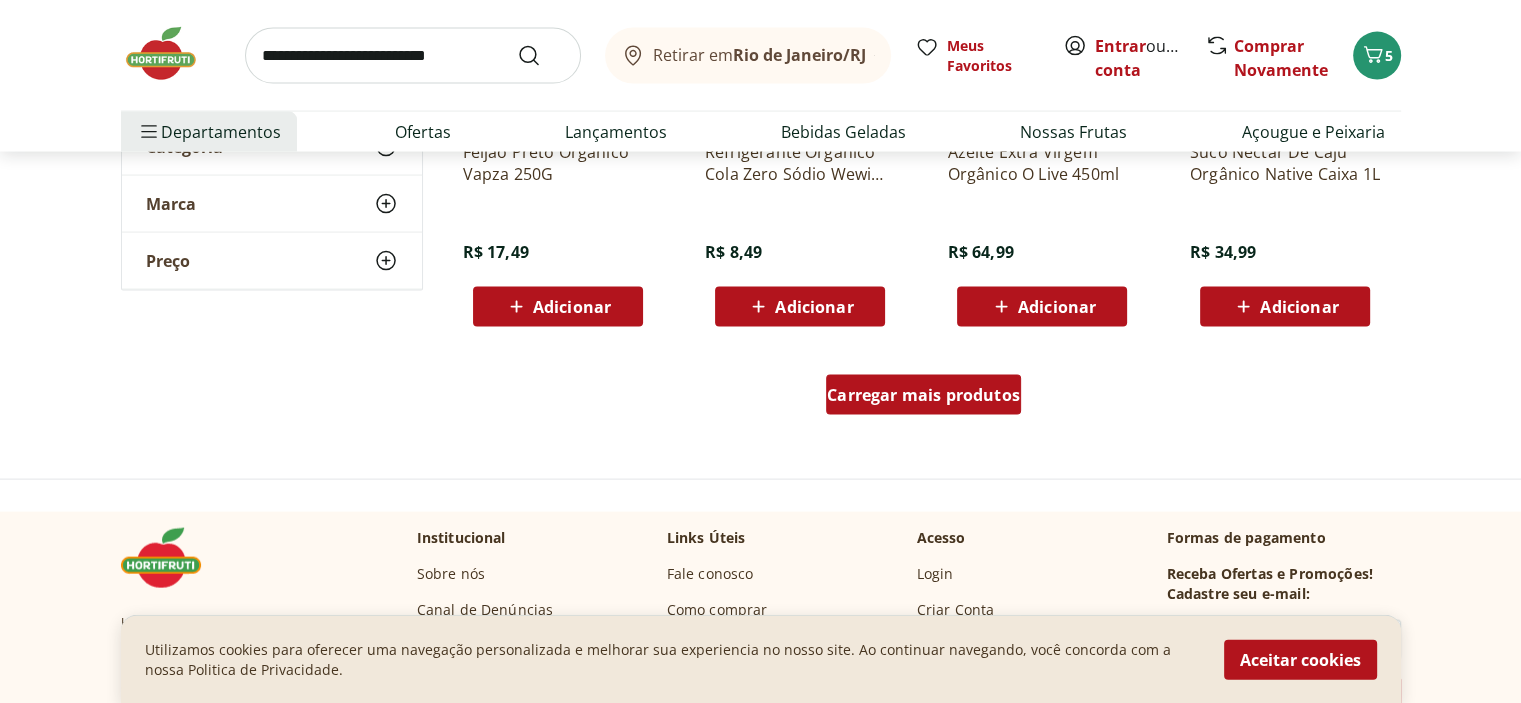 click on "Carregar mais produtos" at bounding box center [923, 395] 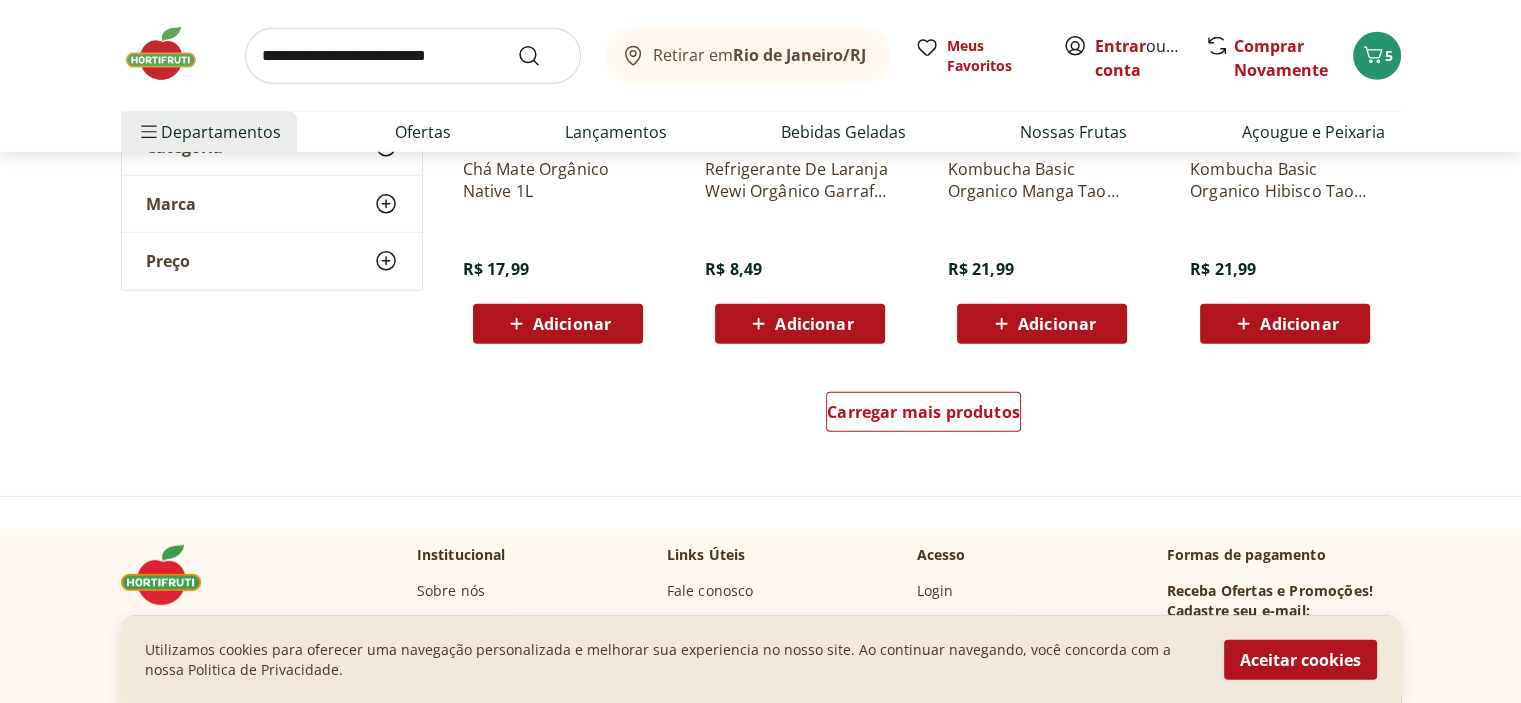 scroll, scrollTop: 13100, scrollLeft: 0, axis: vertical 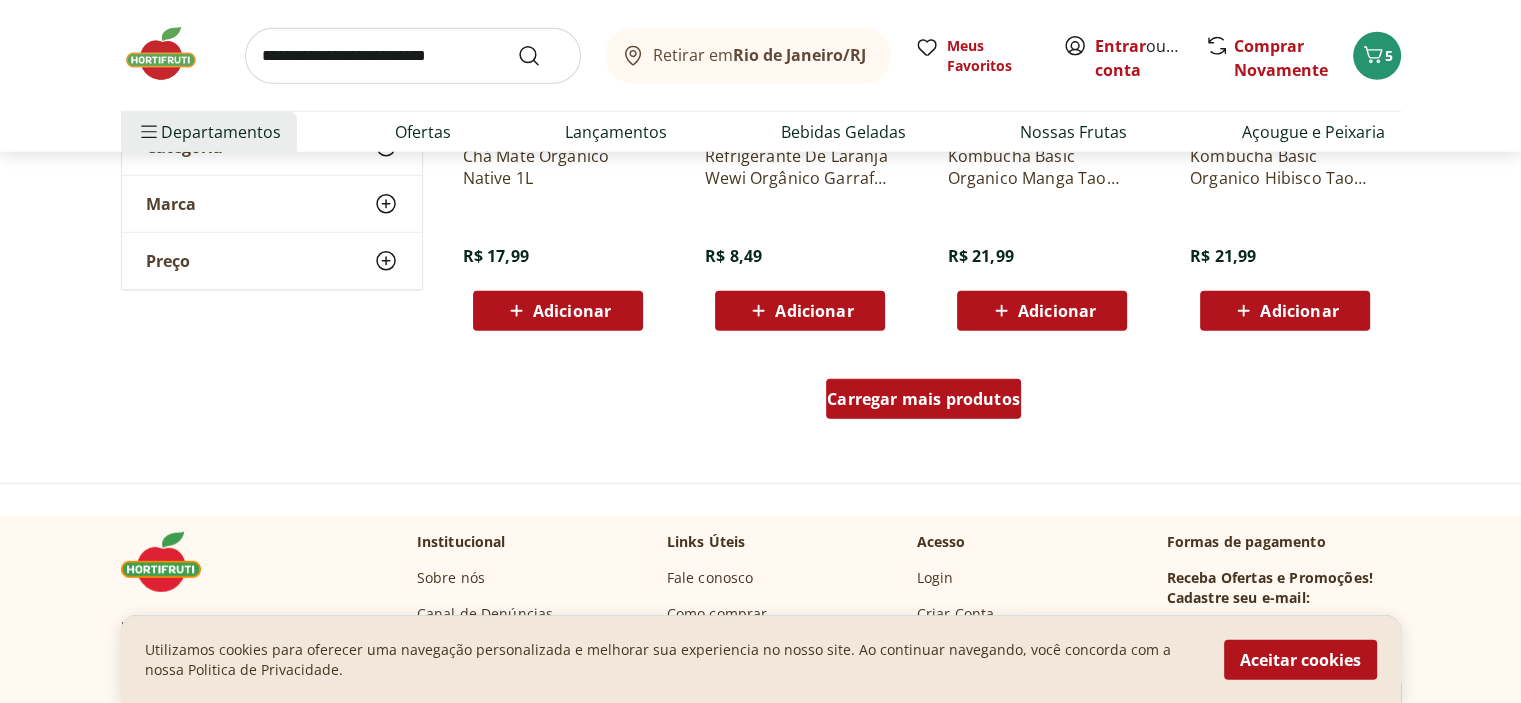 click on "Carregar mais produtos" at bounding box center (923, 399) 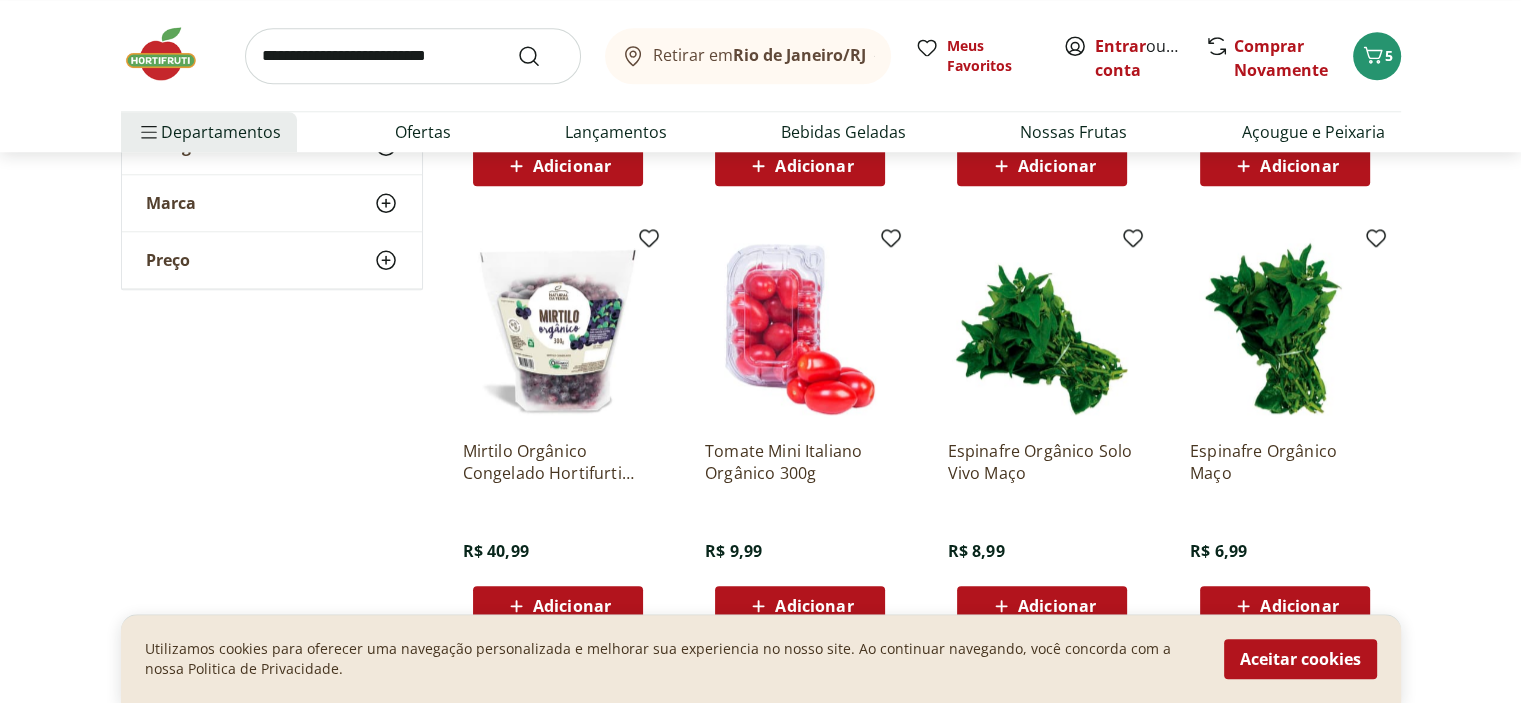scroll, scrollTop: 1600, scrollLeft: 0, axis: vertical 